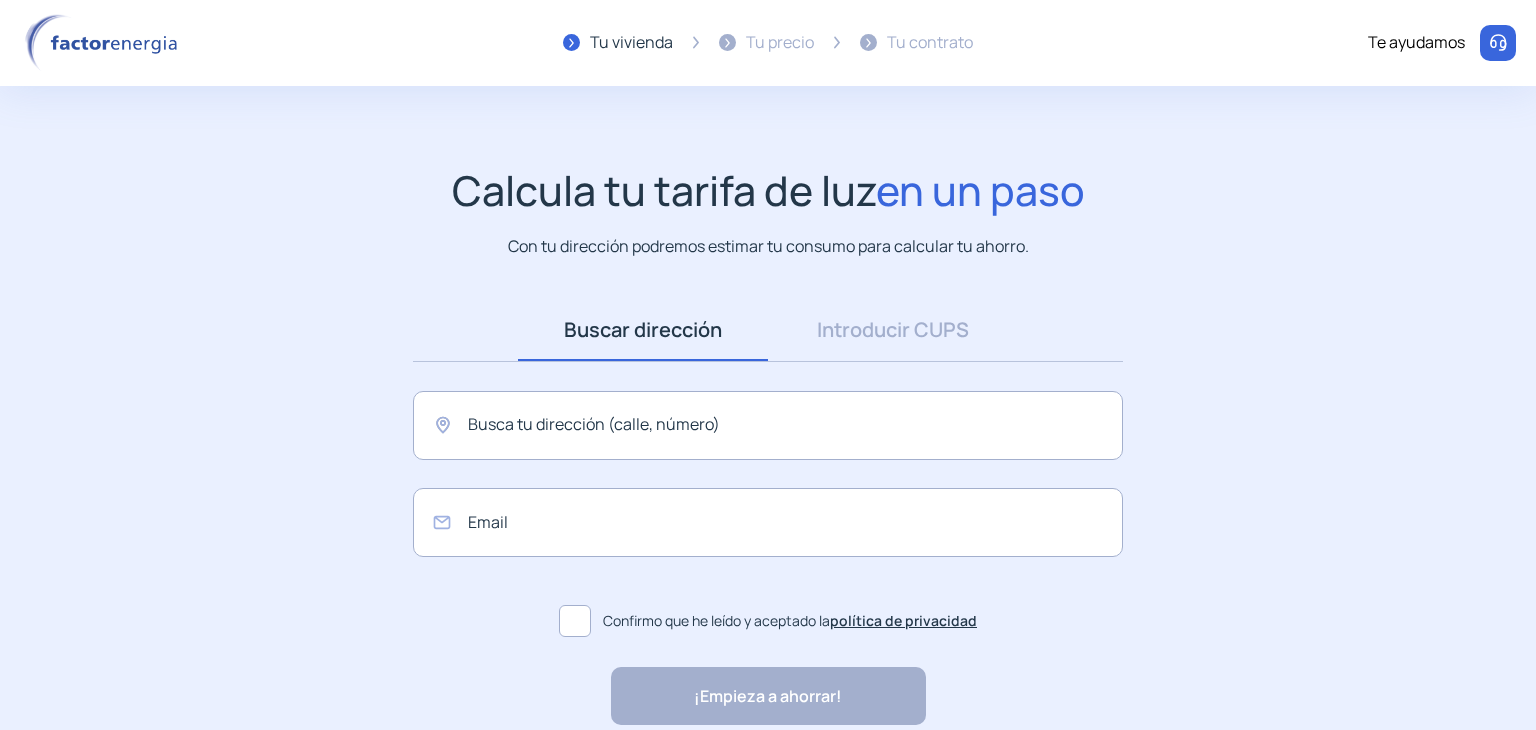 scroll, scrollTop: 0, scrollLeft: 0, axis: both 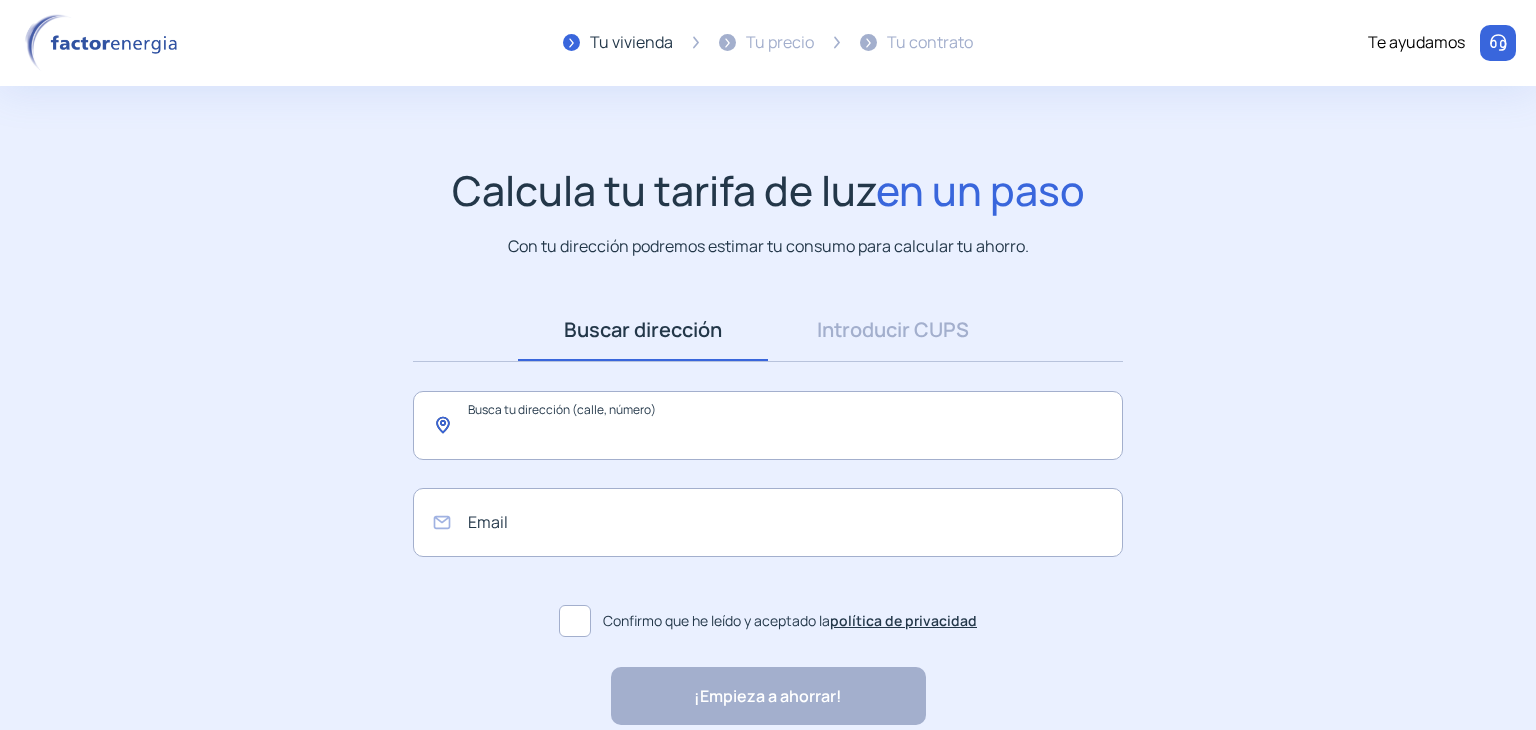 click 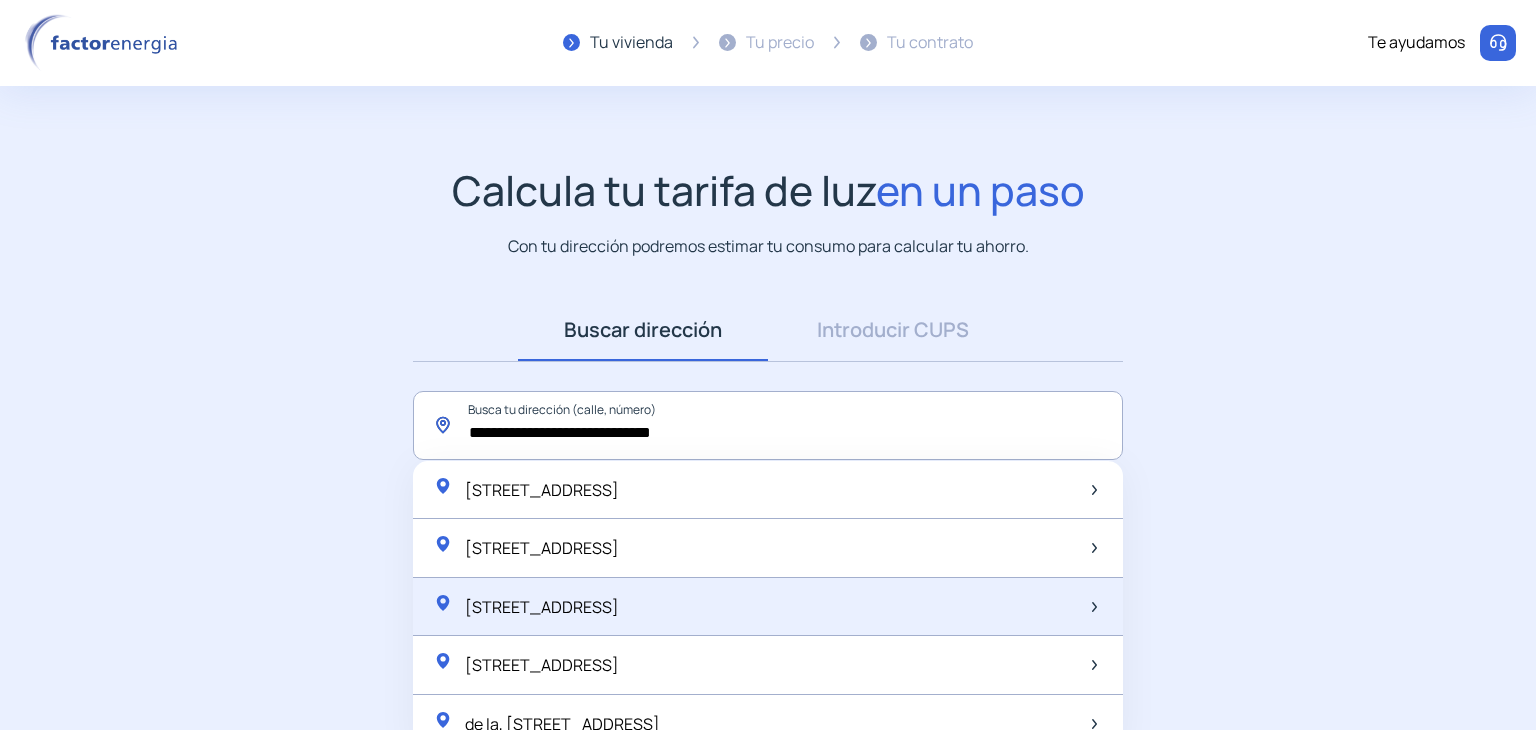 scroll, scrollTop: 96, scrollLeft: 0, axis: vertical 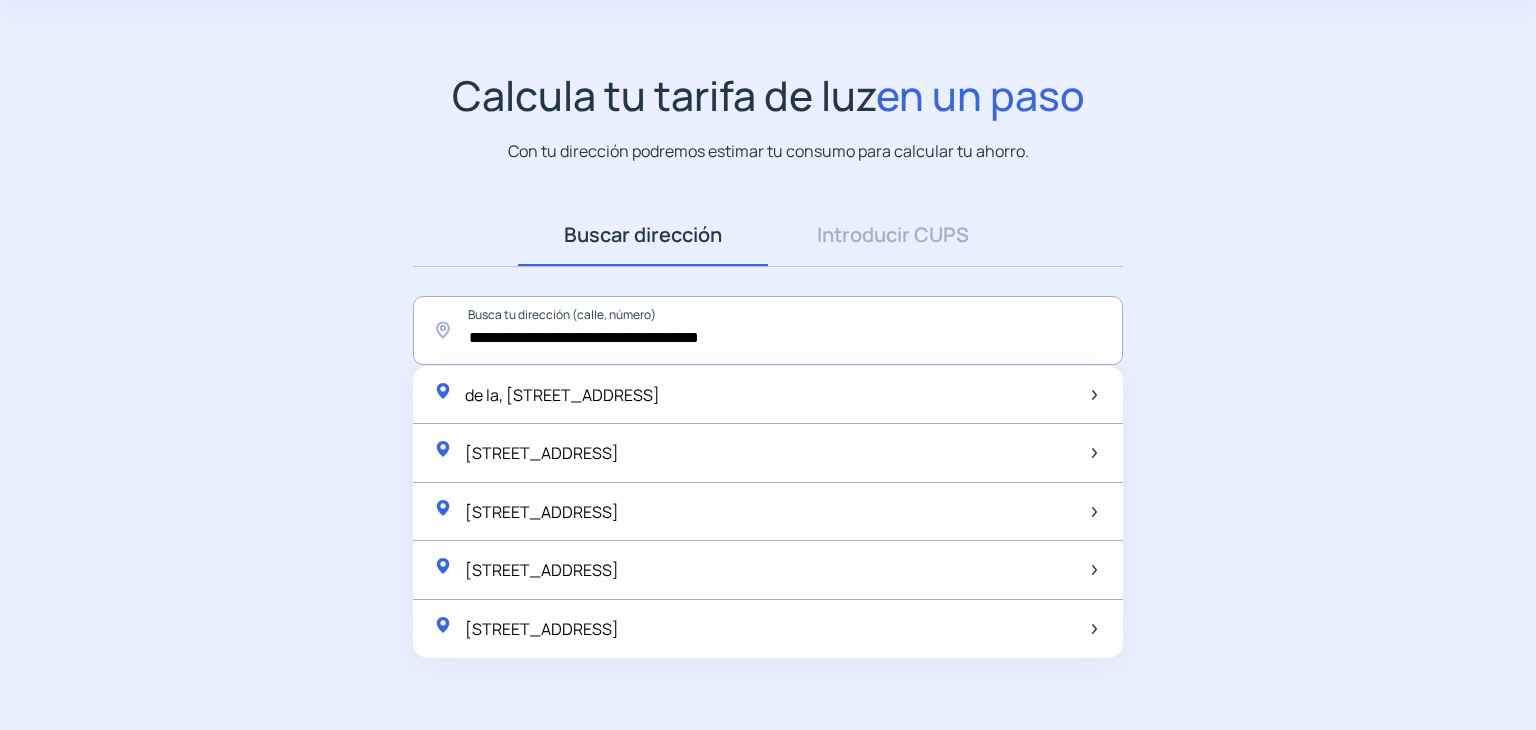 click on "**********" 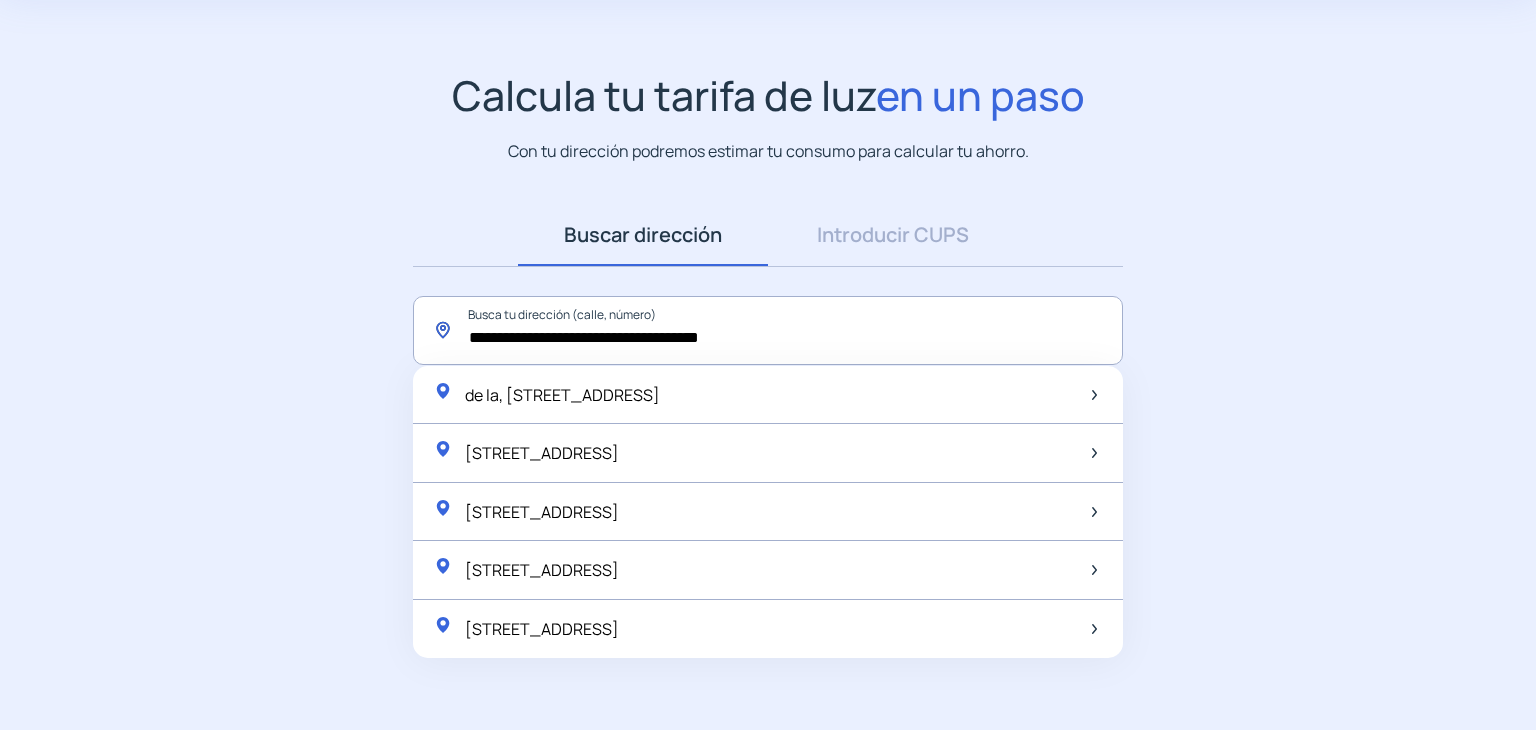 click on "**********" 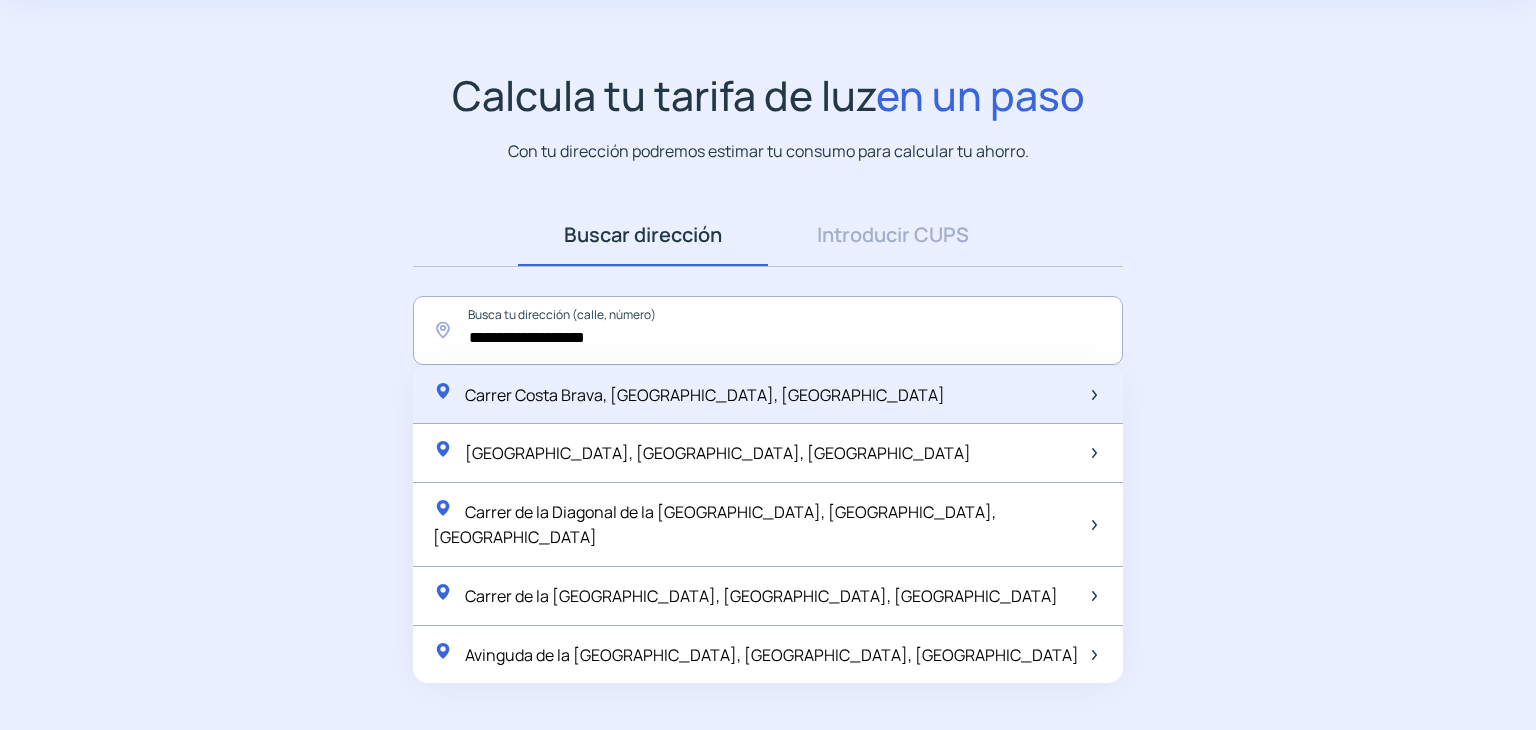 click on "Carrer Costa Brava, [GEOGRAPHIC_DATA], [GEOGRAPHIC_DATA]" 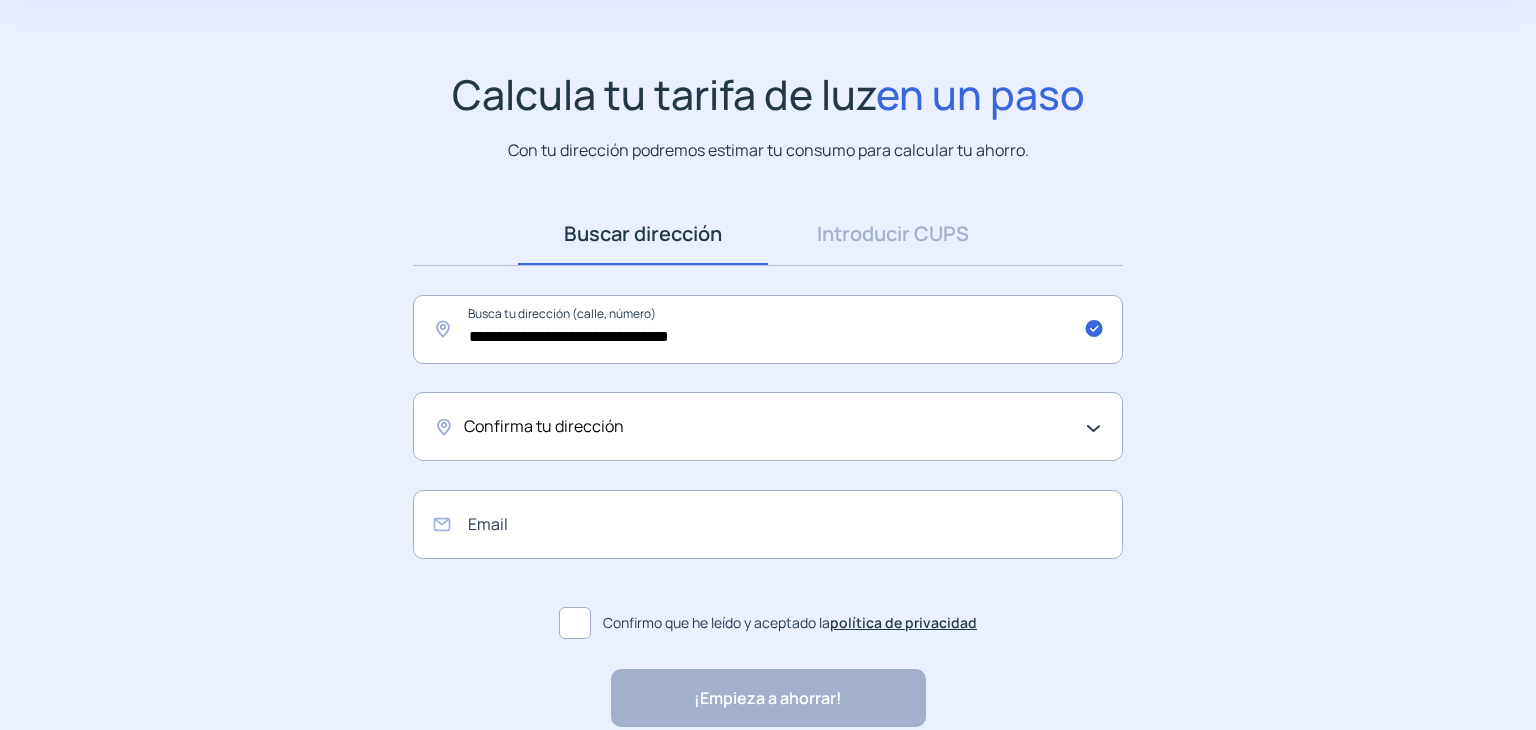 click on "Confirma tu dirección" 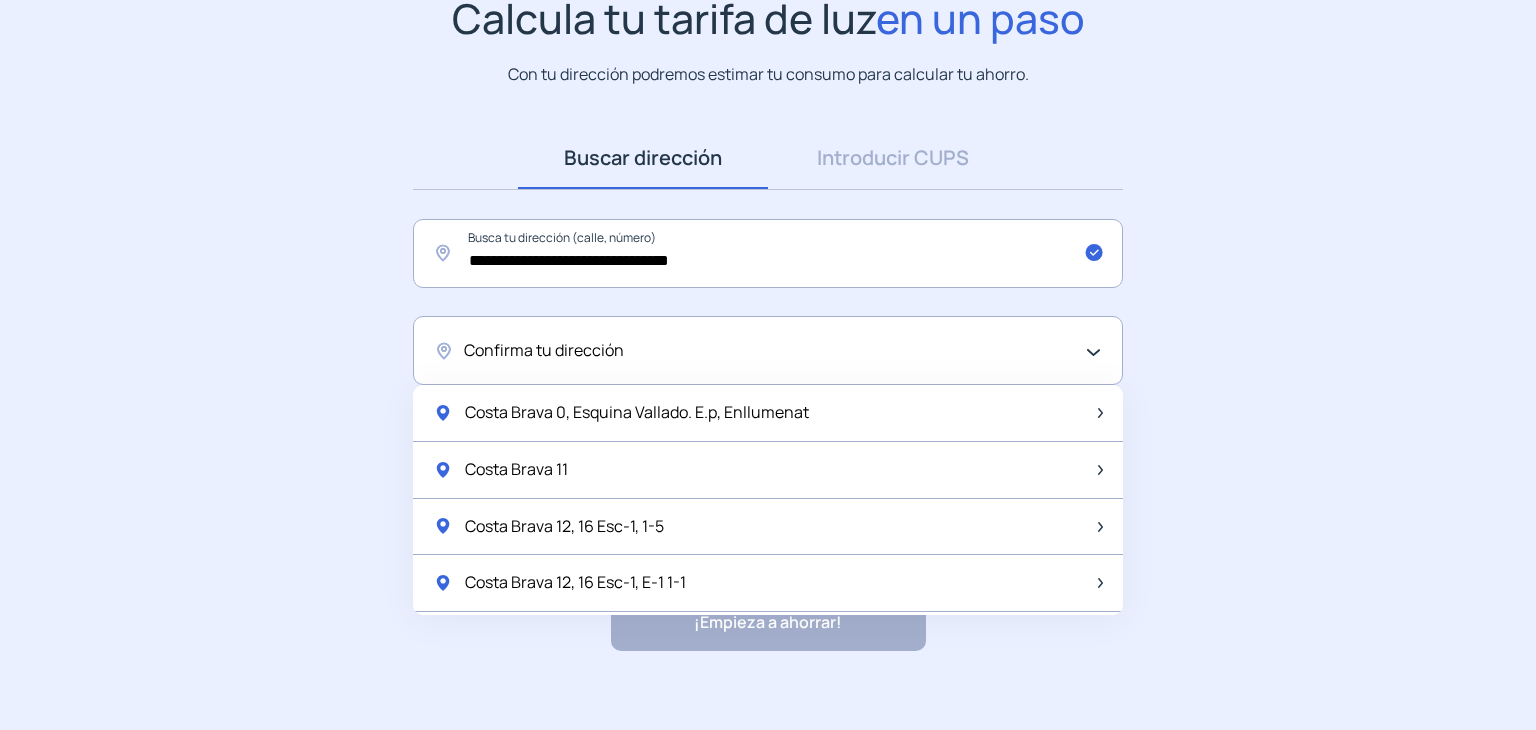 scroll, scrollTop: 193, scrollLeft: 0, axis: vertical 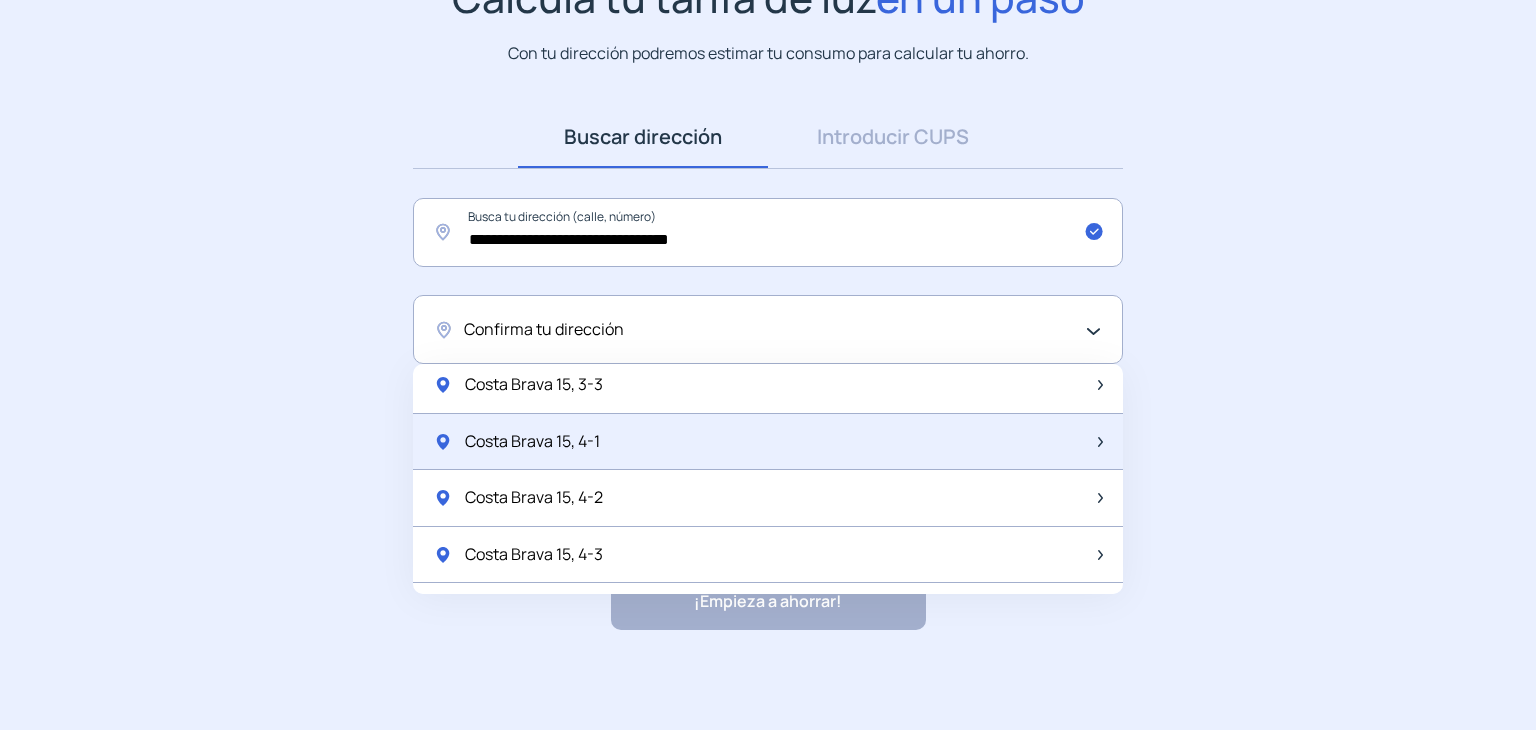 click on "Costa Brava 15, 4-1" 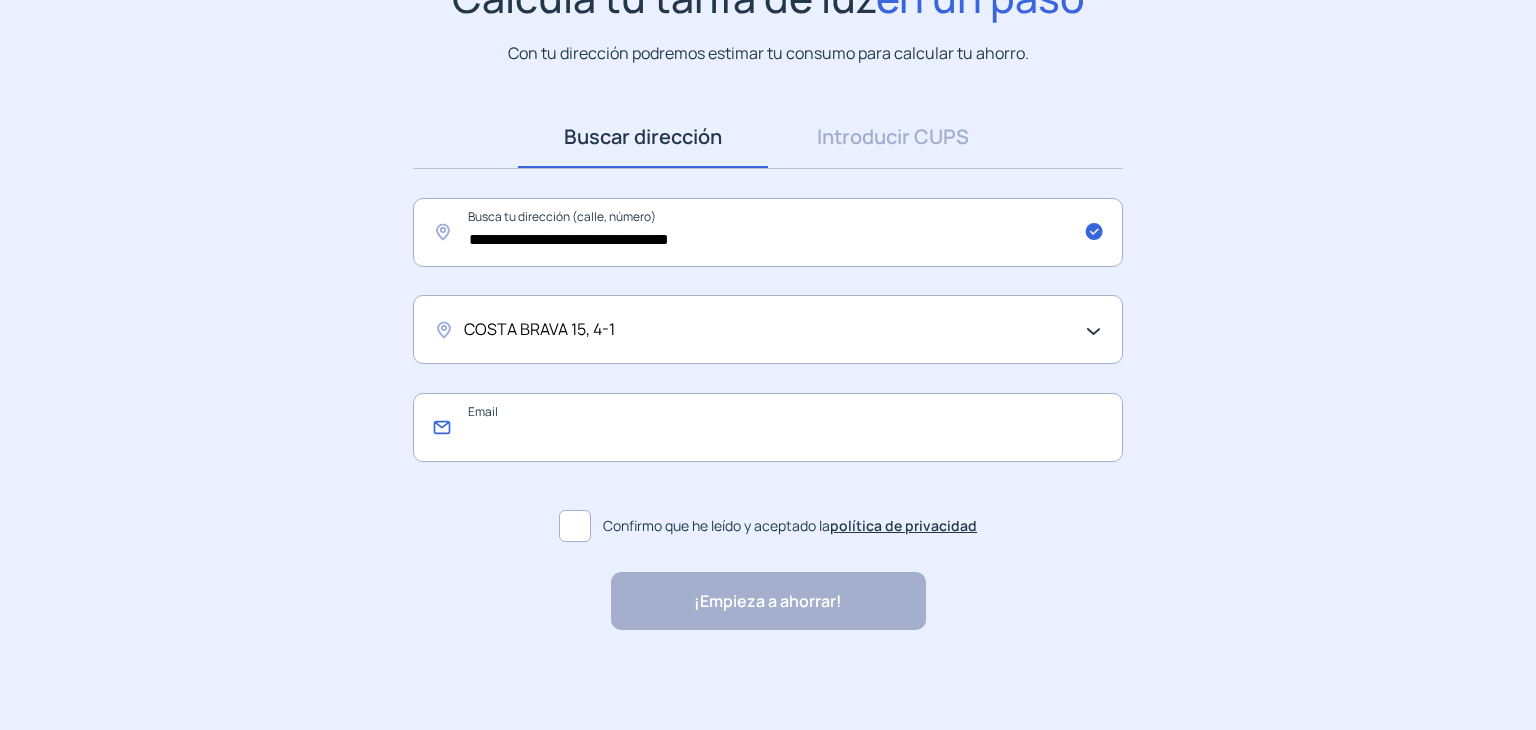 click 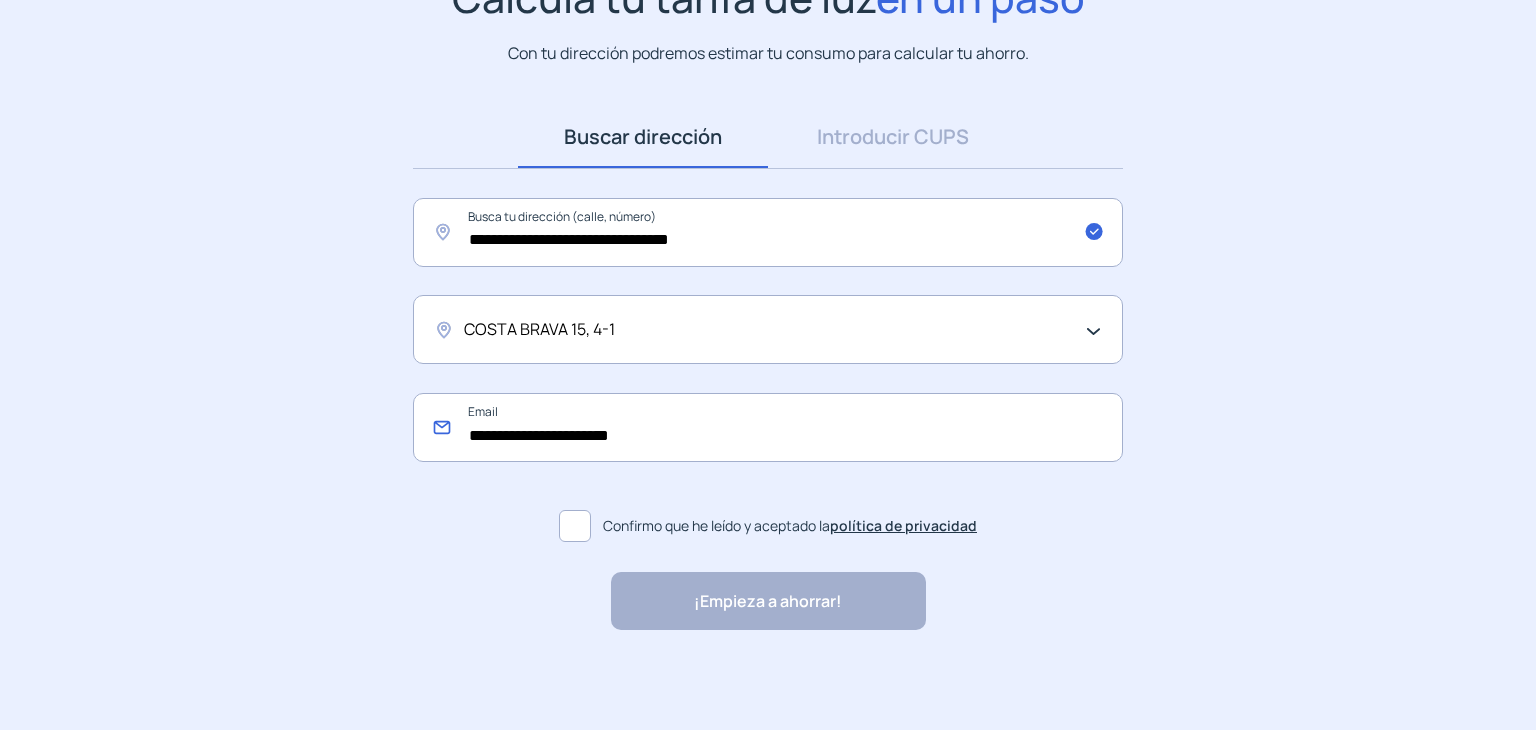 type on "**********" 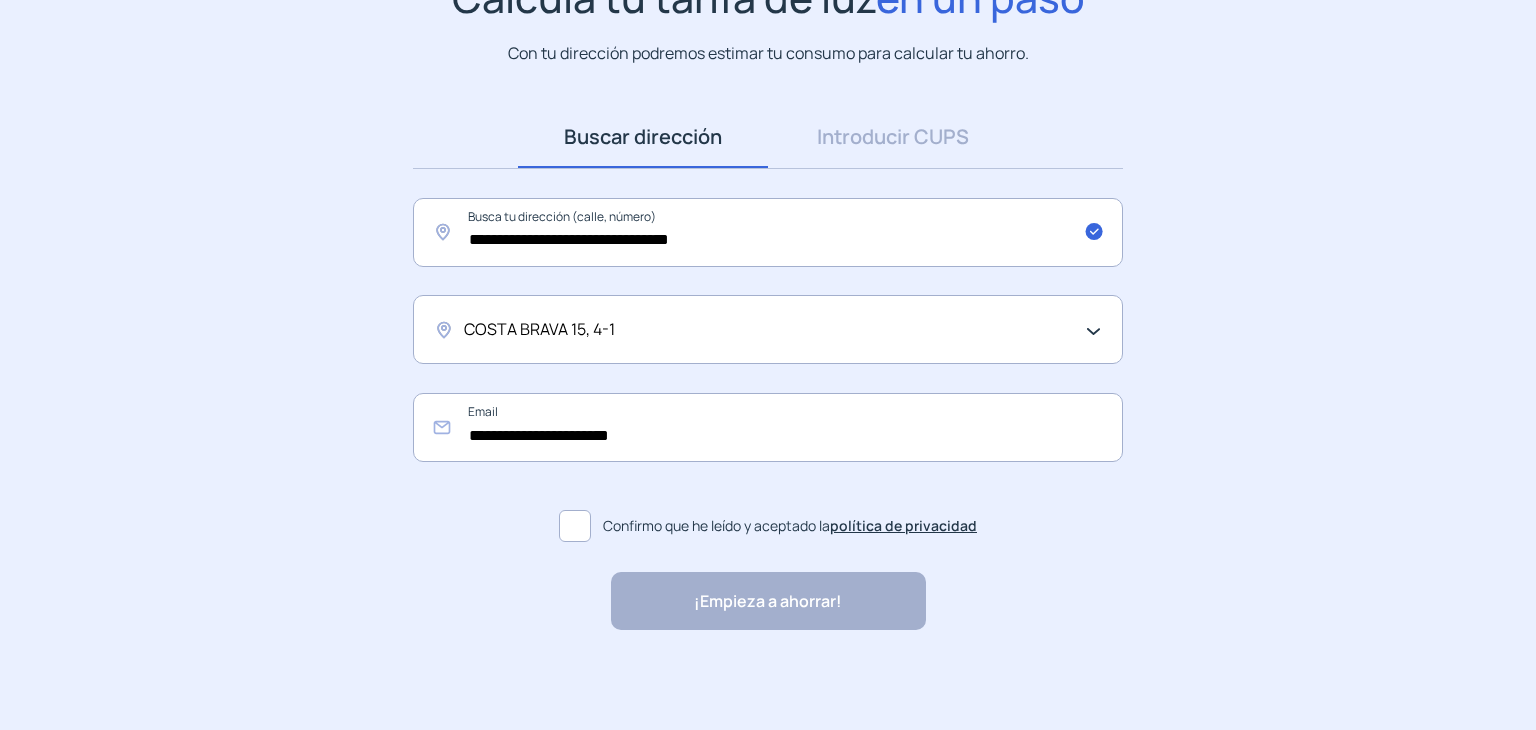 click 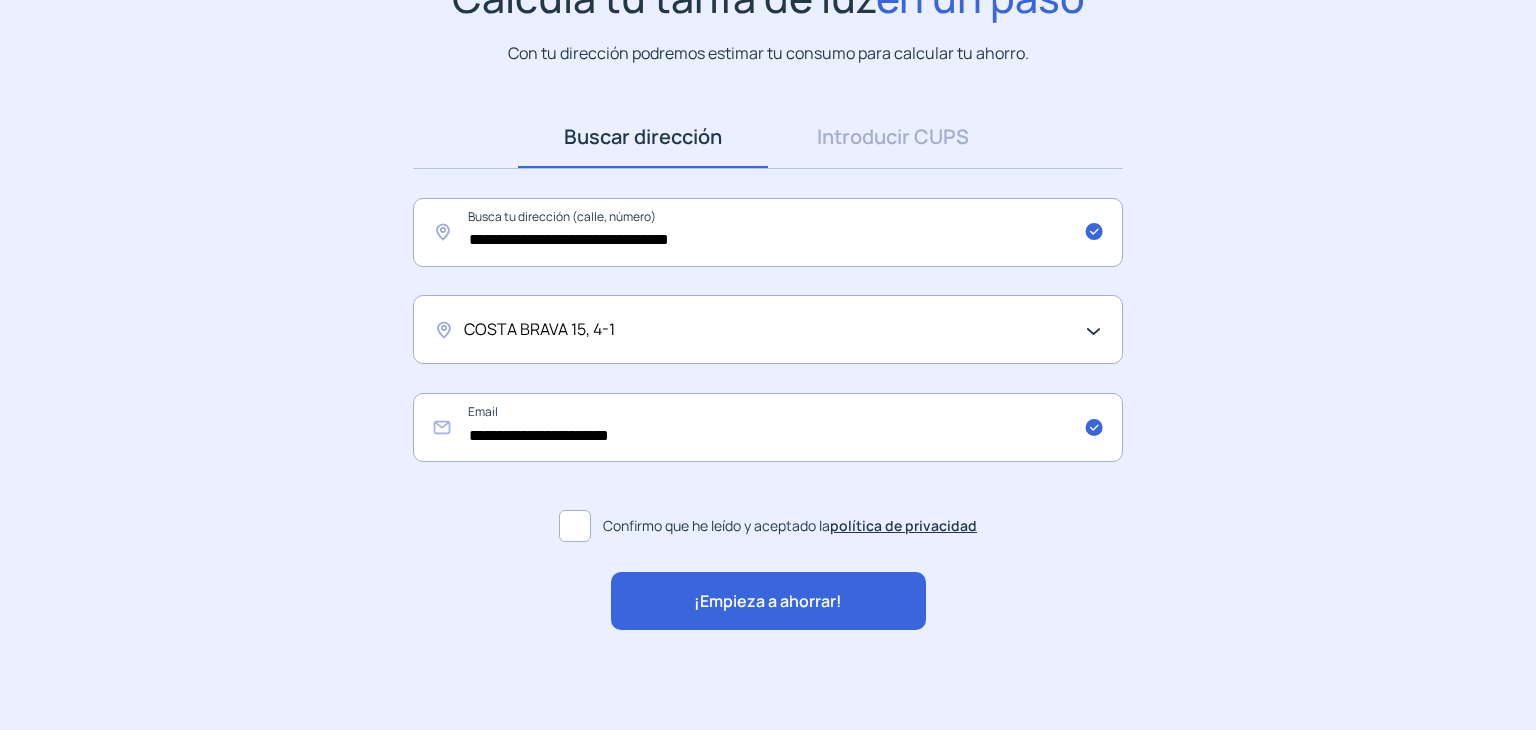 click on "¡Empieza a ahorrar!" 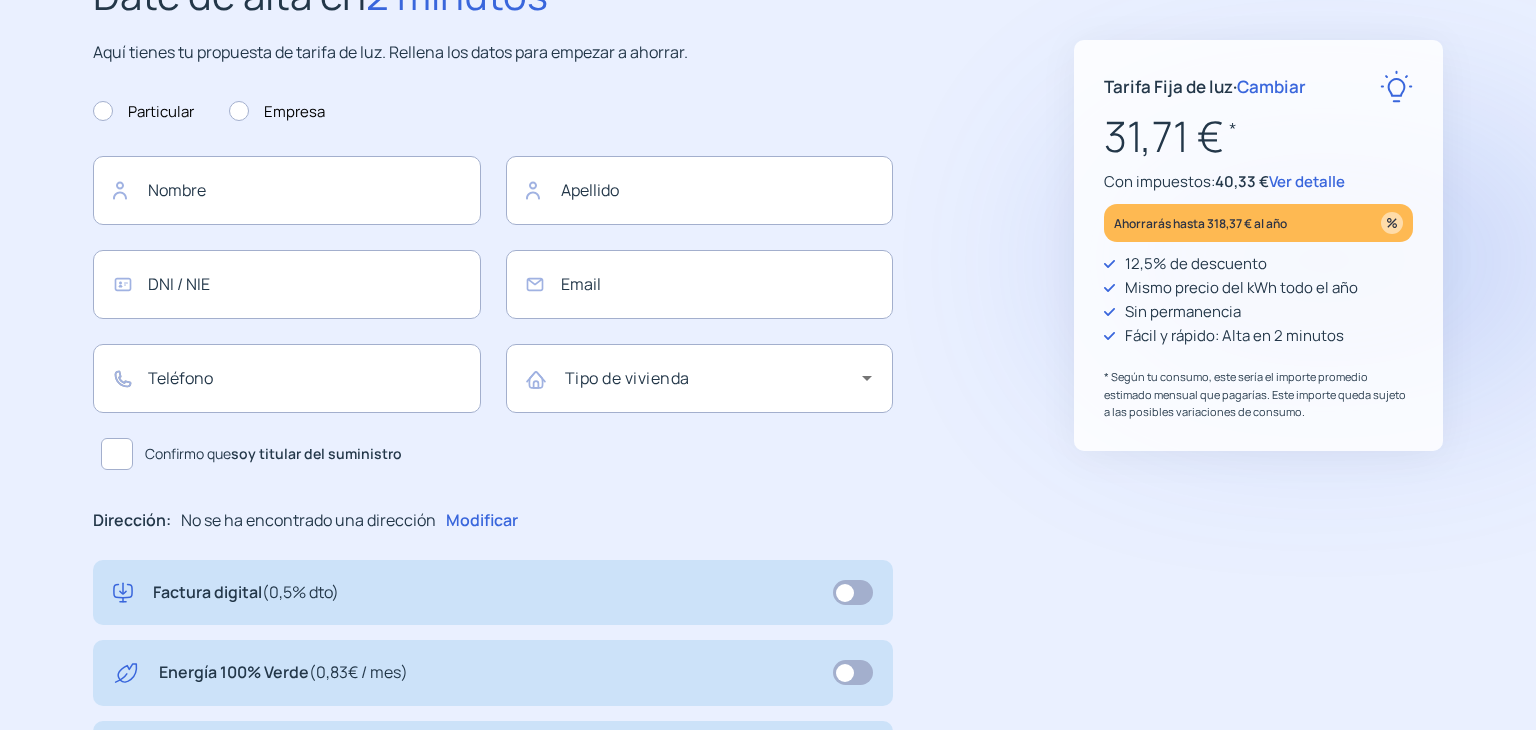 scroll, scrollTop: 0, scrollLeft: 0, axis: both 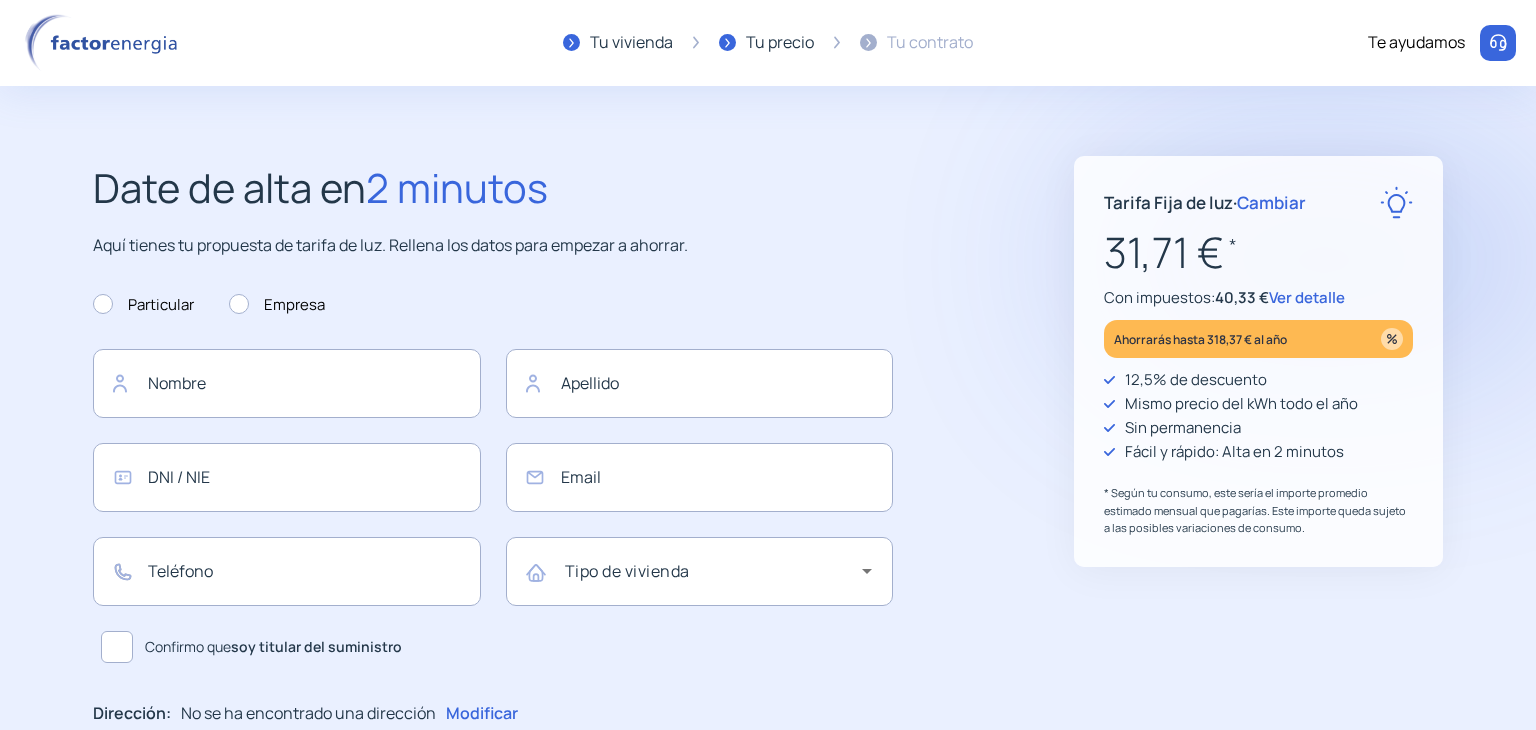 type on "**********" 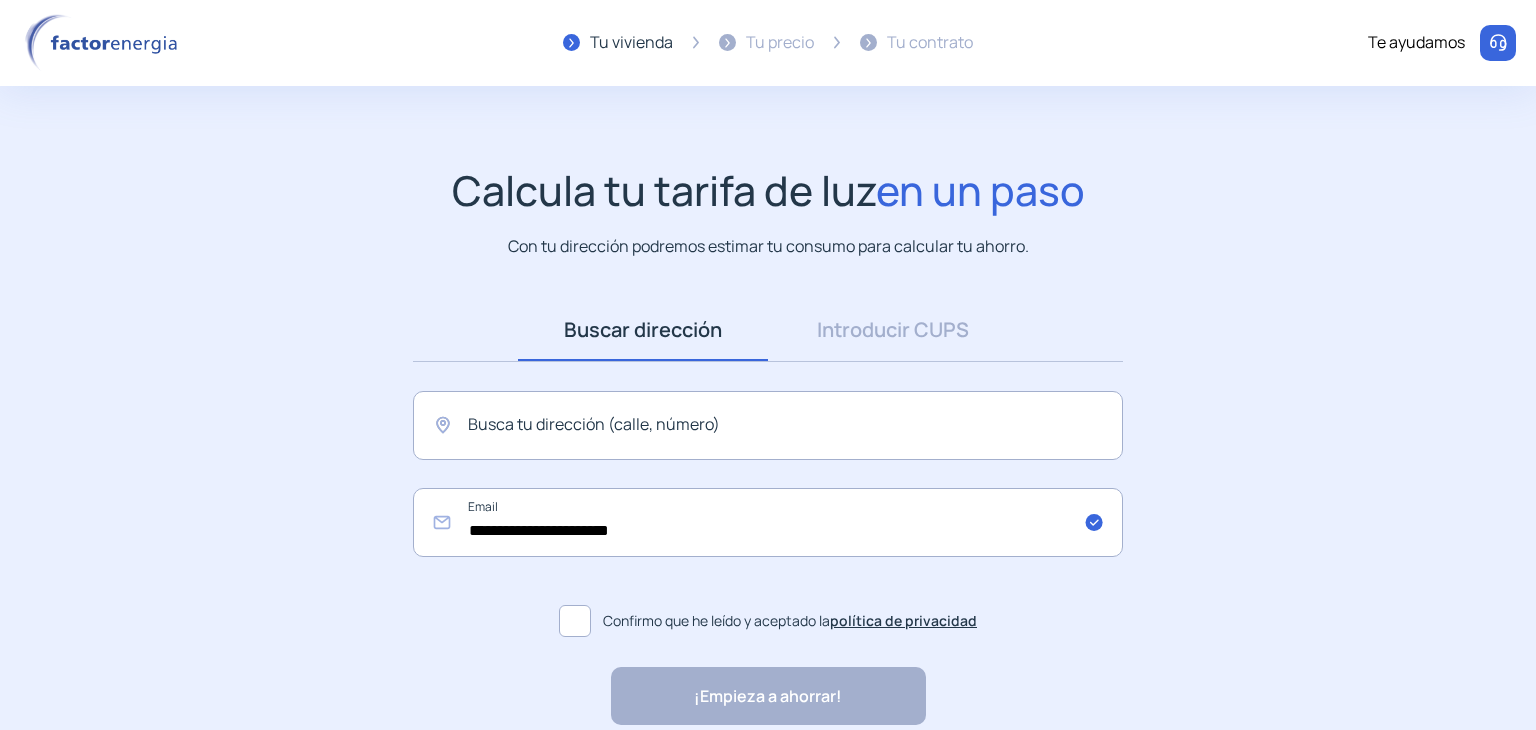 scroll, scrollTop: 0, scrollLeft: 0, axis: both 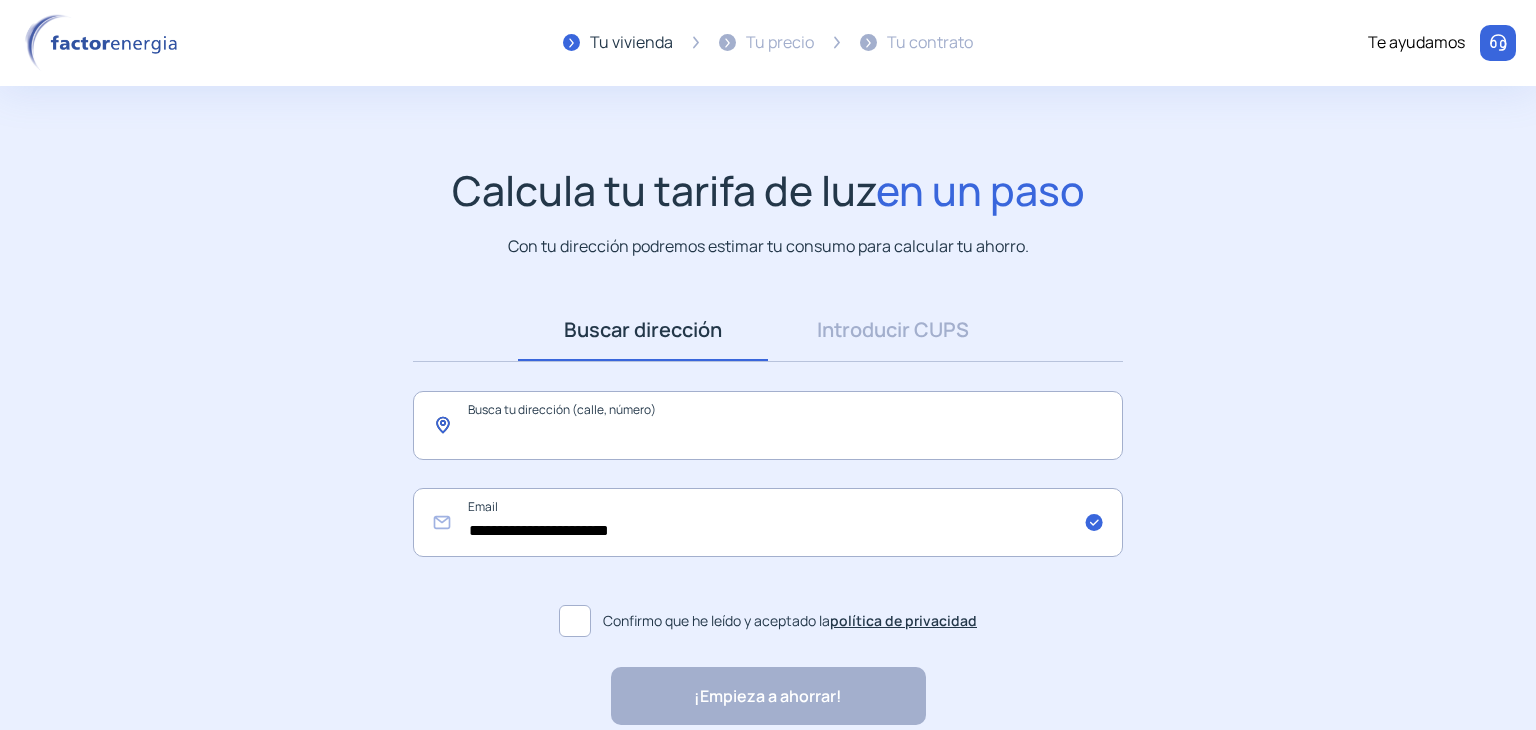click 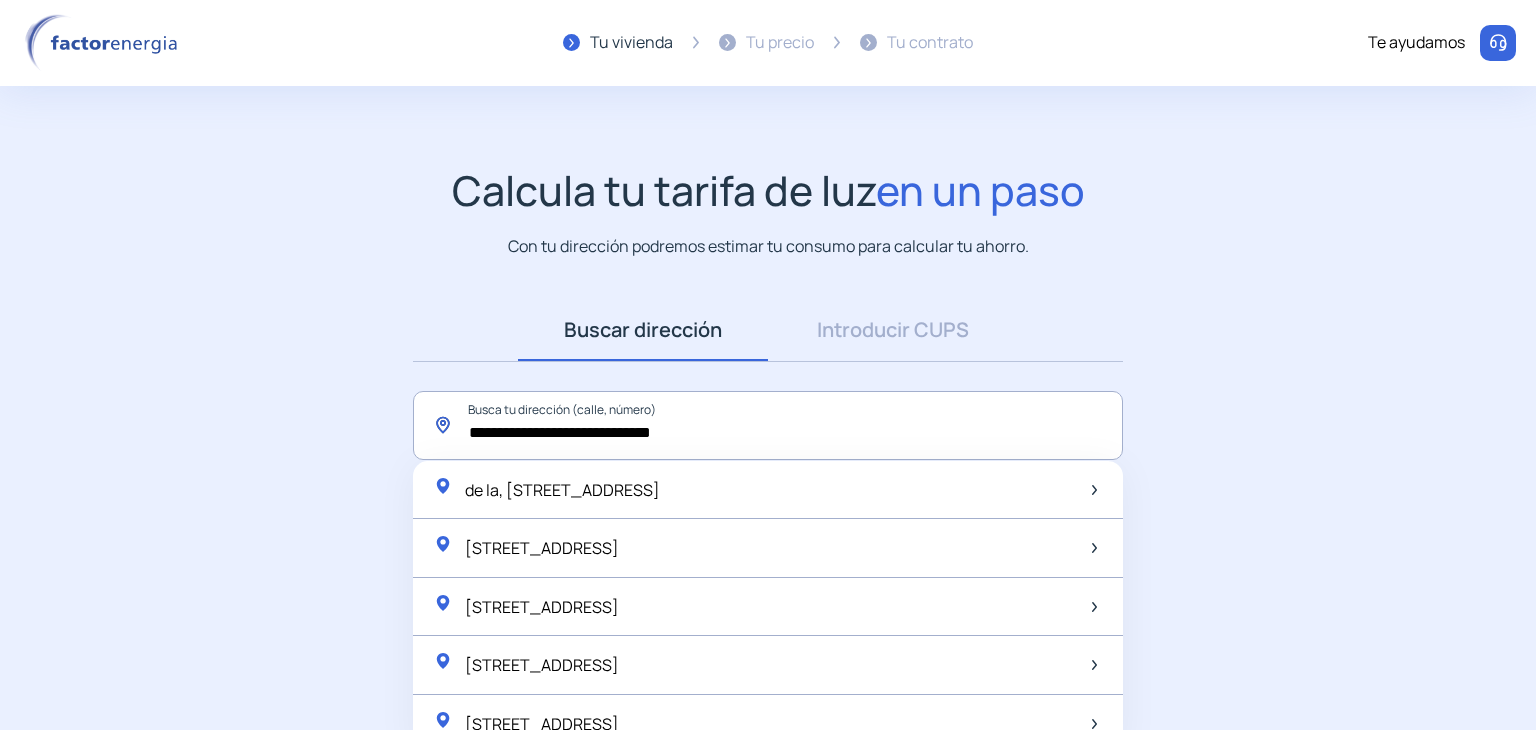 click on "**********" 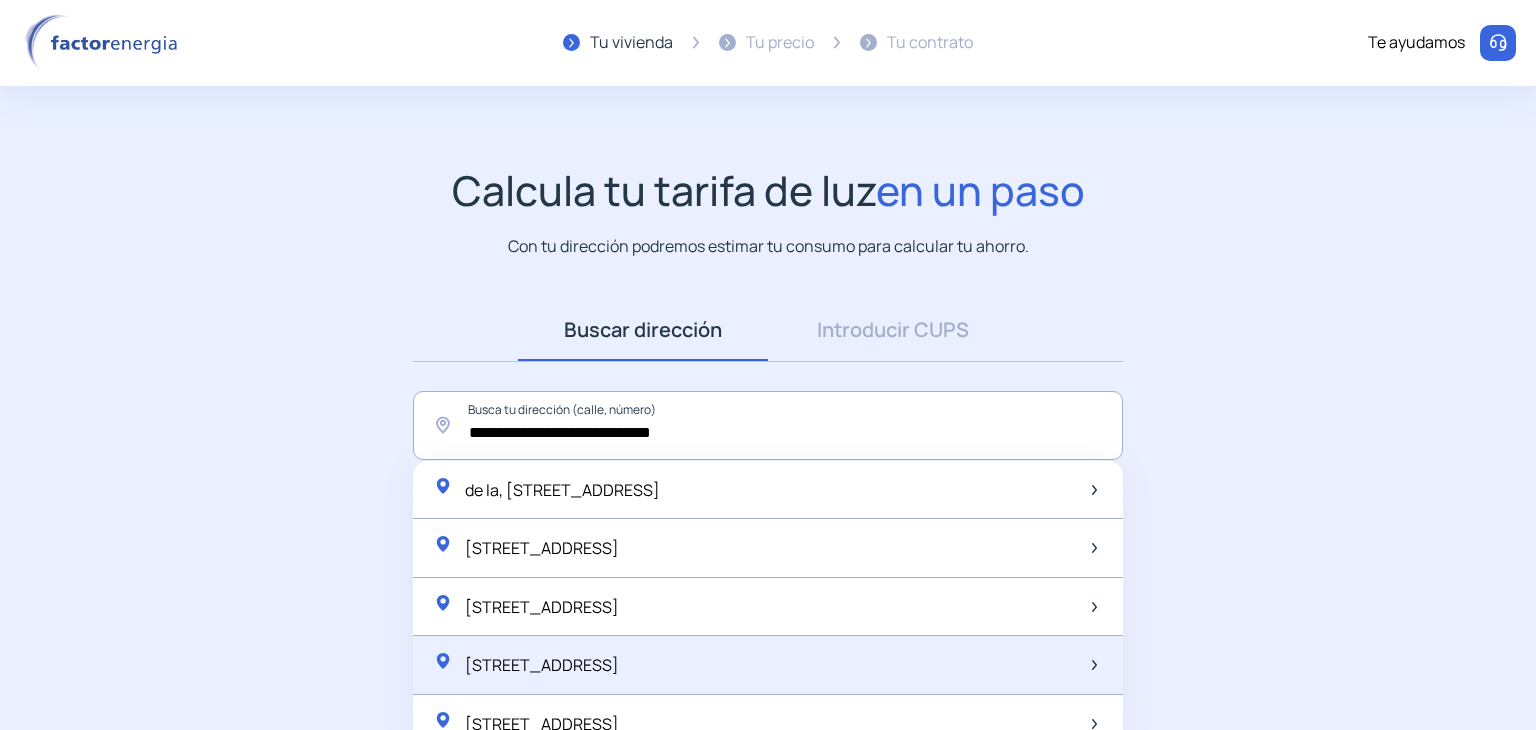 click on "Carrer Costa Brava, 15, Girona, Spain" 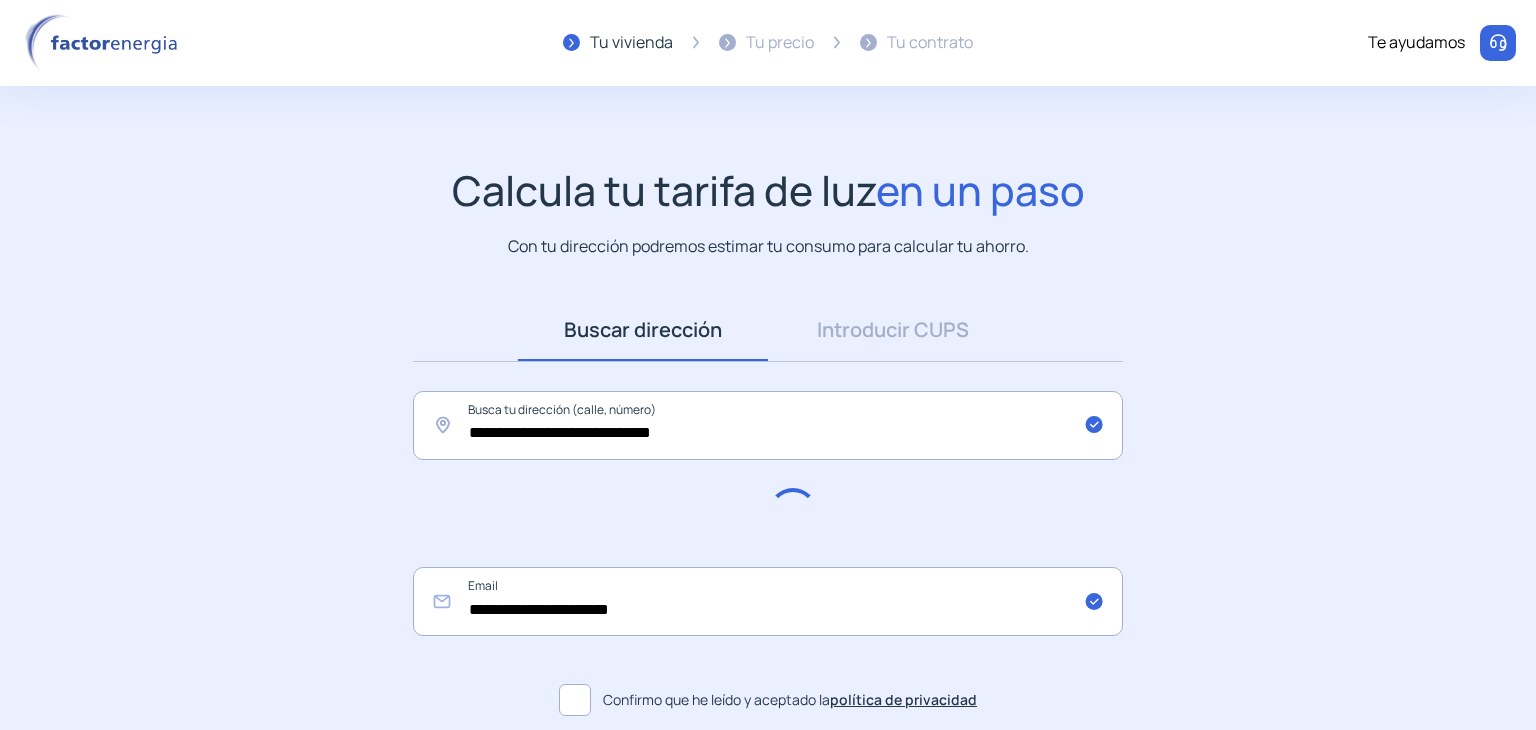 type on "**********" 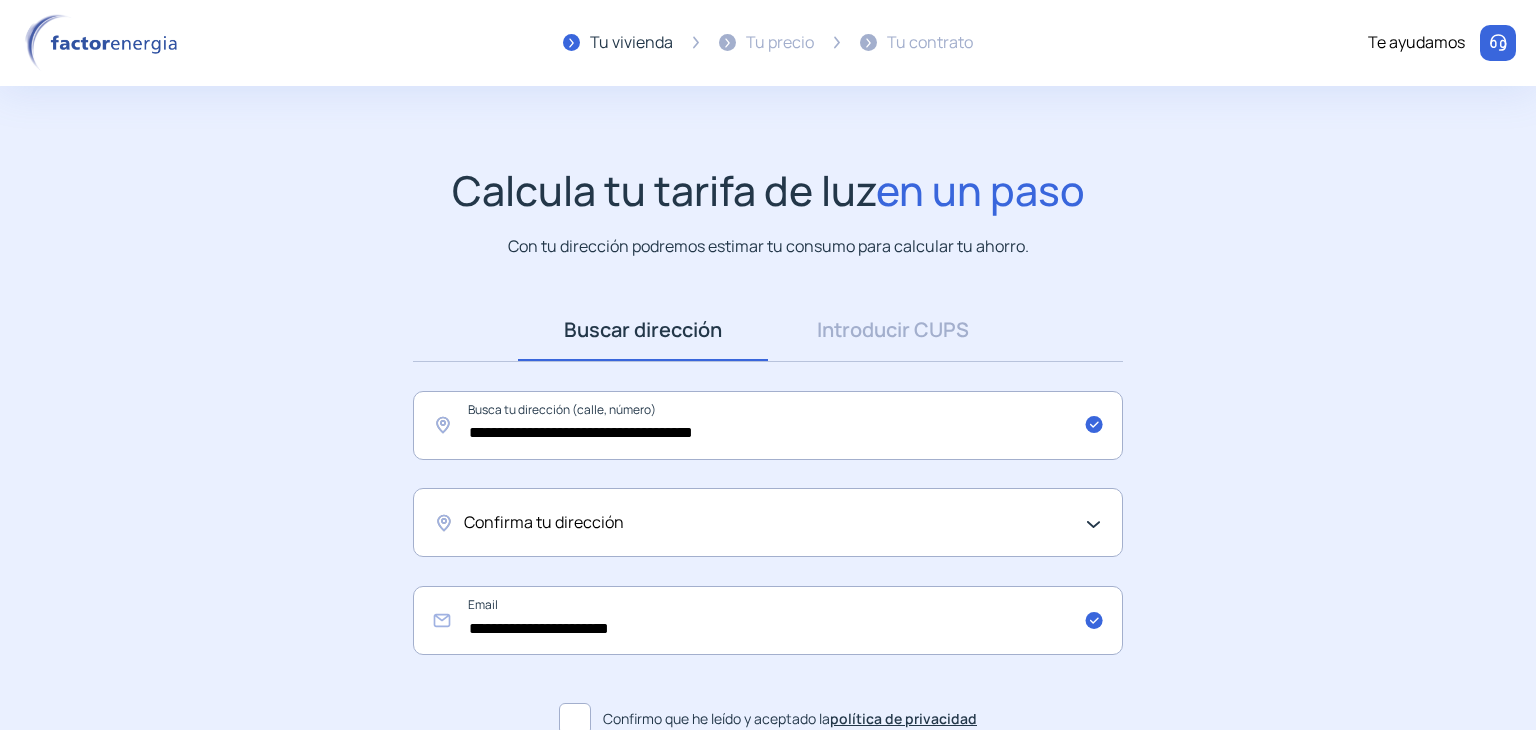 click on "Confirma tu dirección" 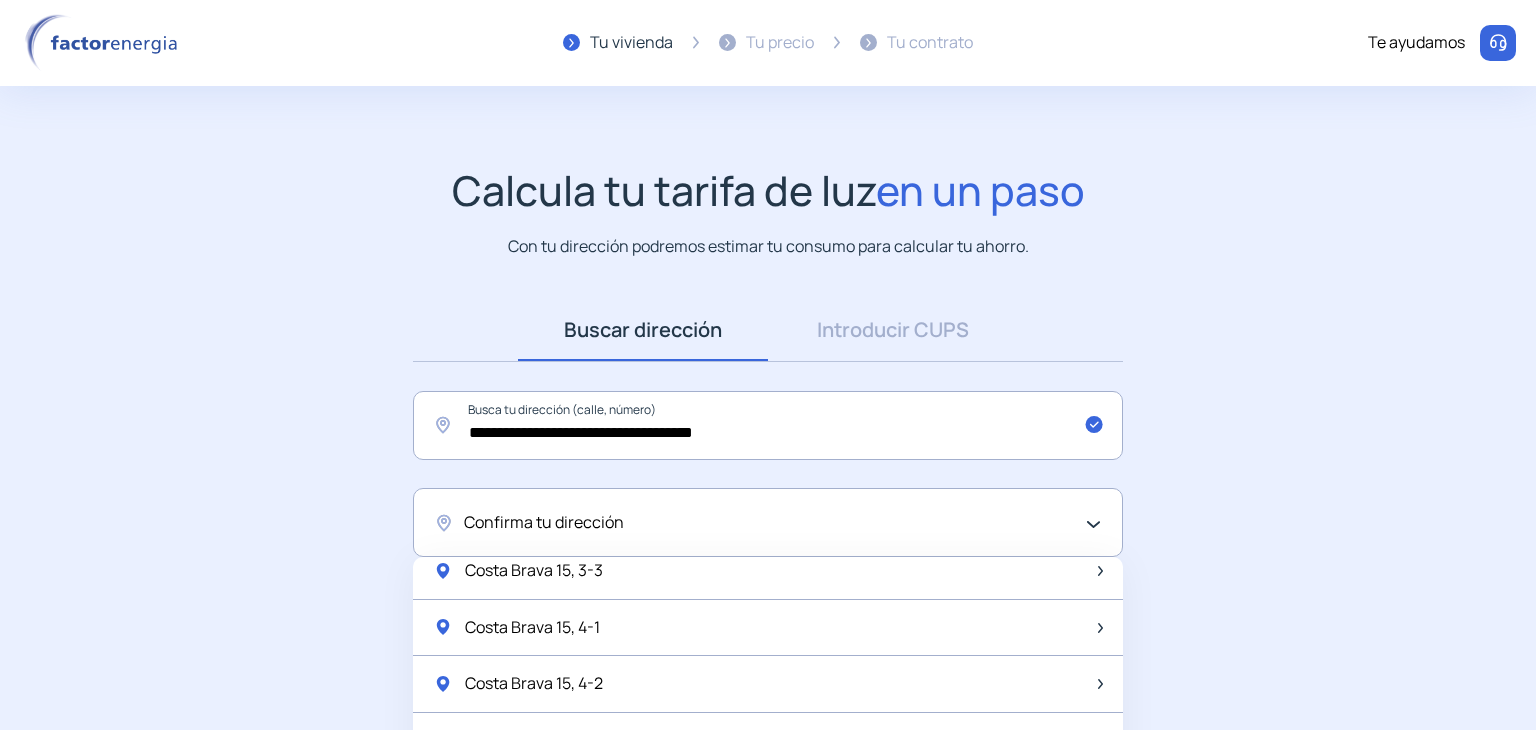 scroll, scrollTop: 364, scrollLeft: 0, axis: vertical 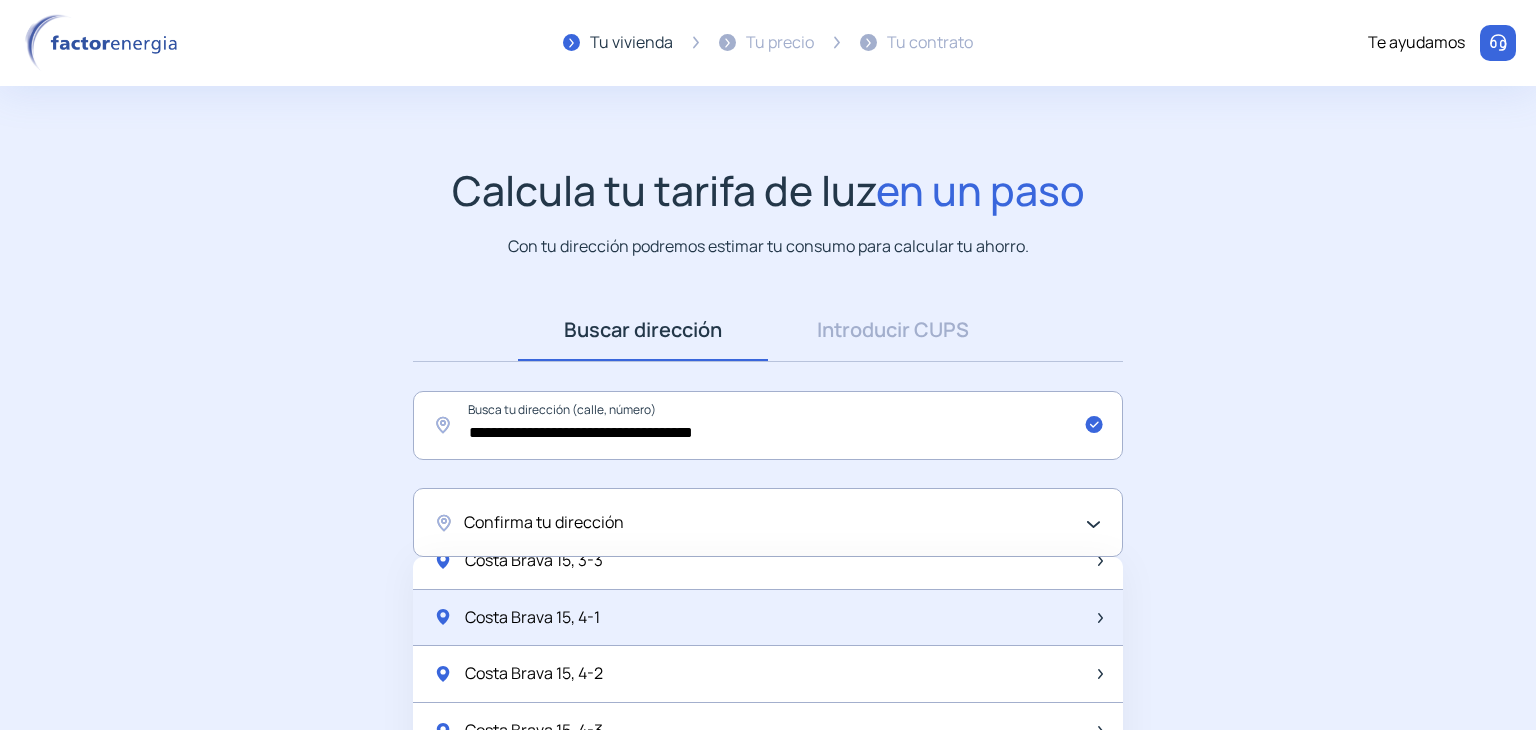 click on "Costa Brava 15, 4-1" 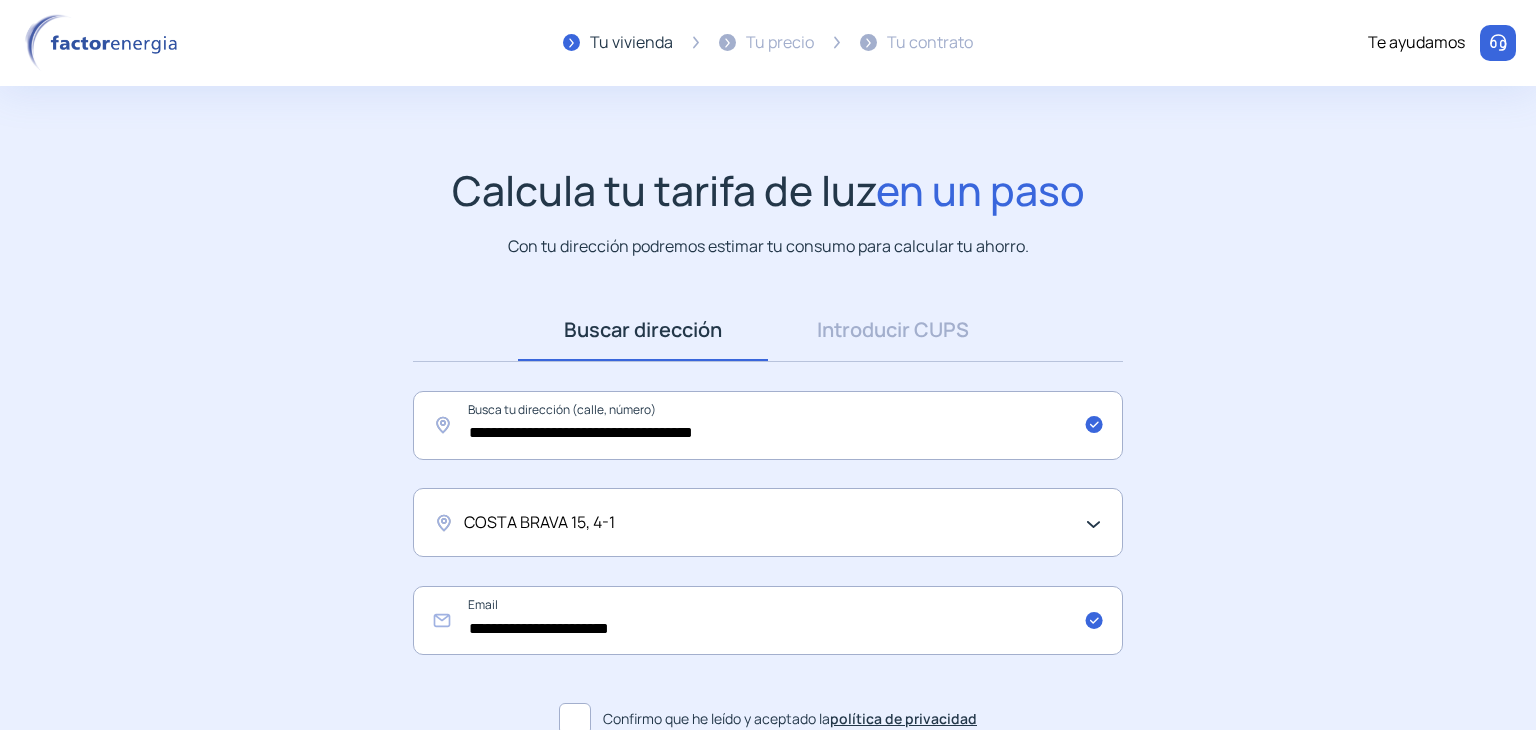 scroll, scrollTop: 193, scrollLeft: 0, axis: vertical 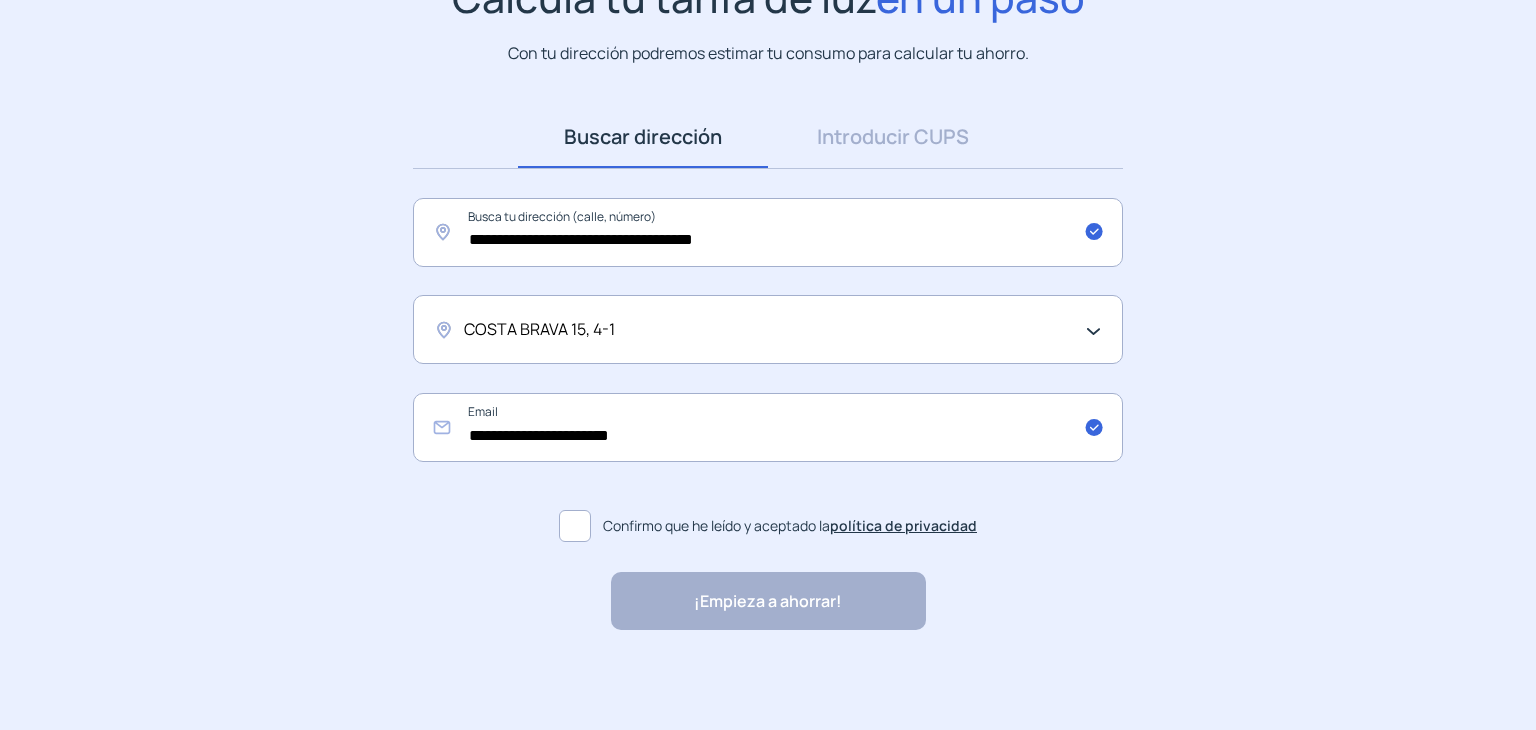 click 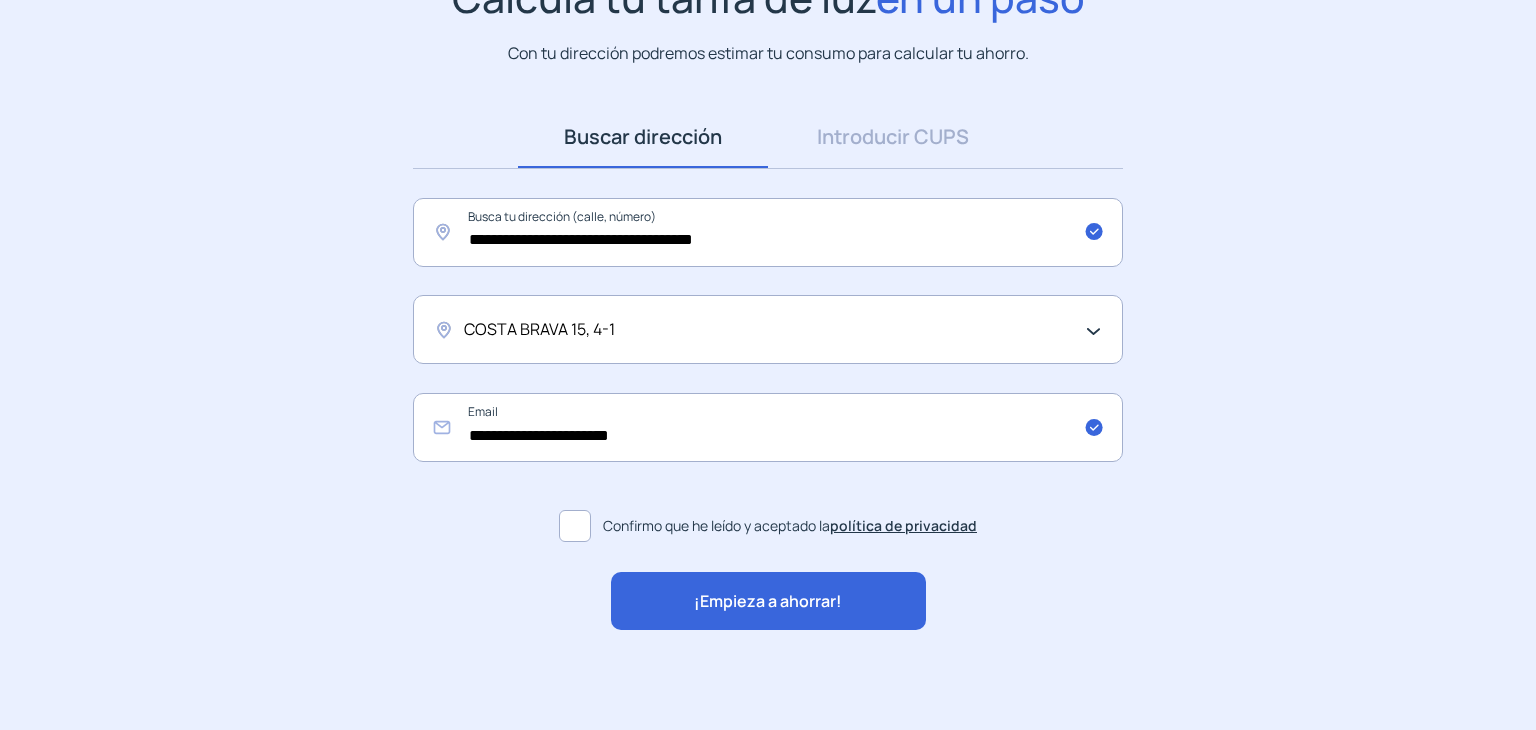 click on "¡Empieza a ahorrar!" 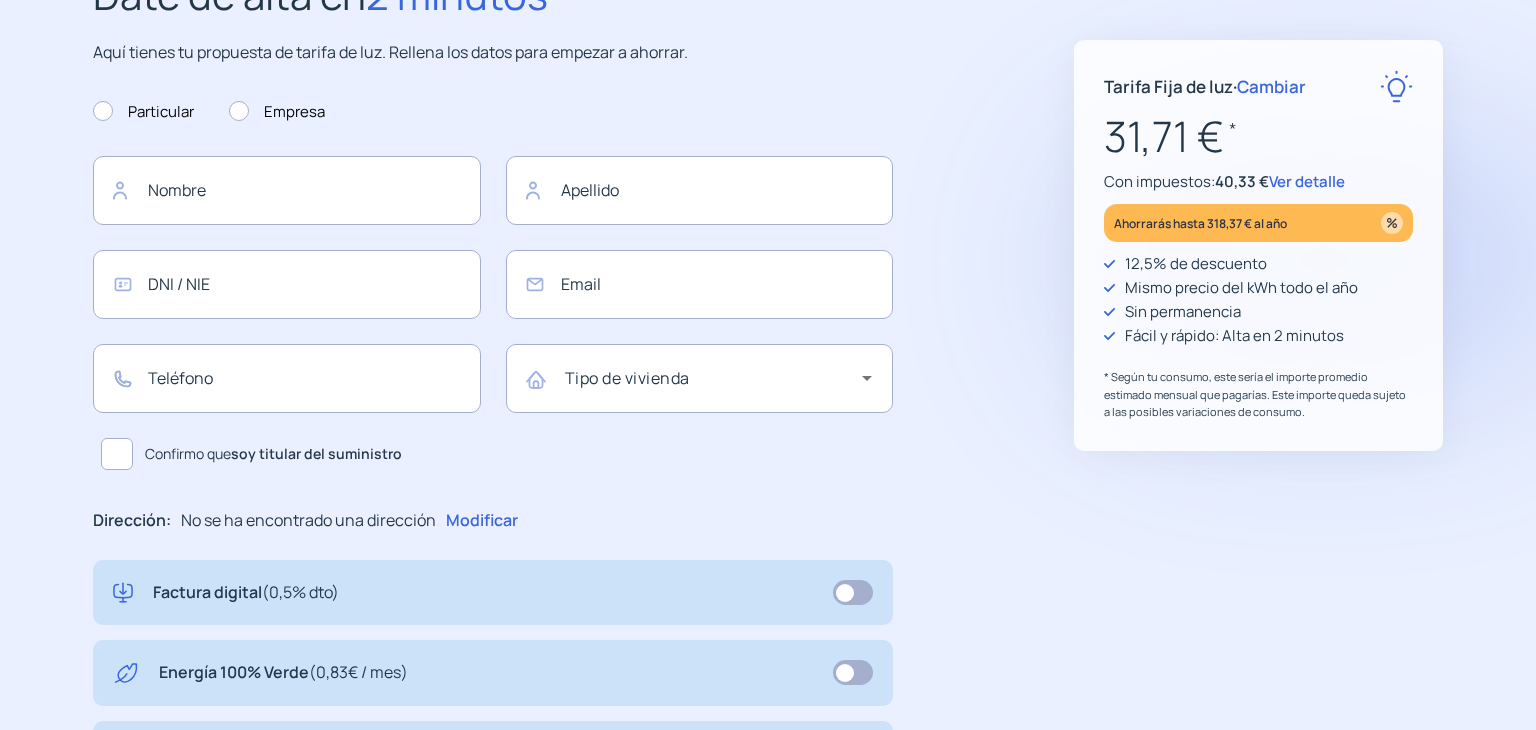 scroll, scrollTop: 0, scrollLeft: 0, axis: both 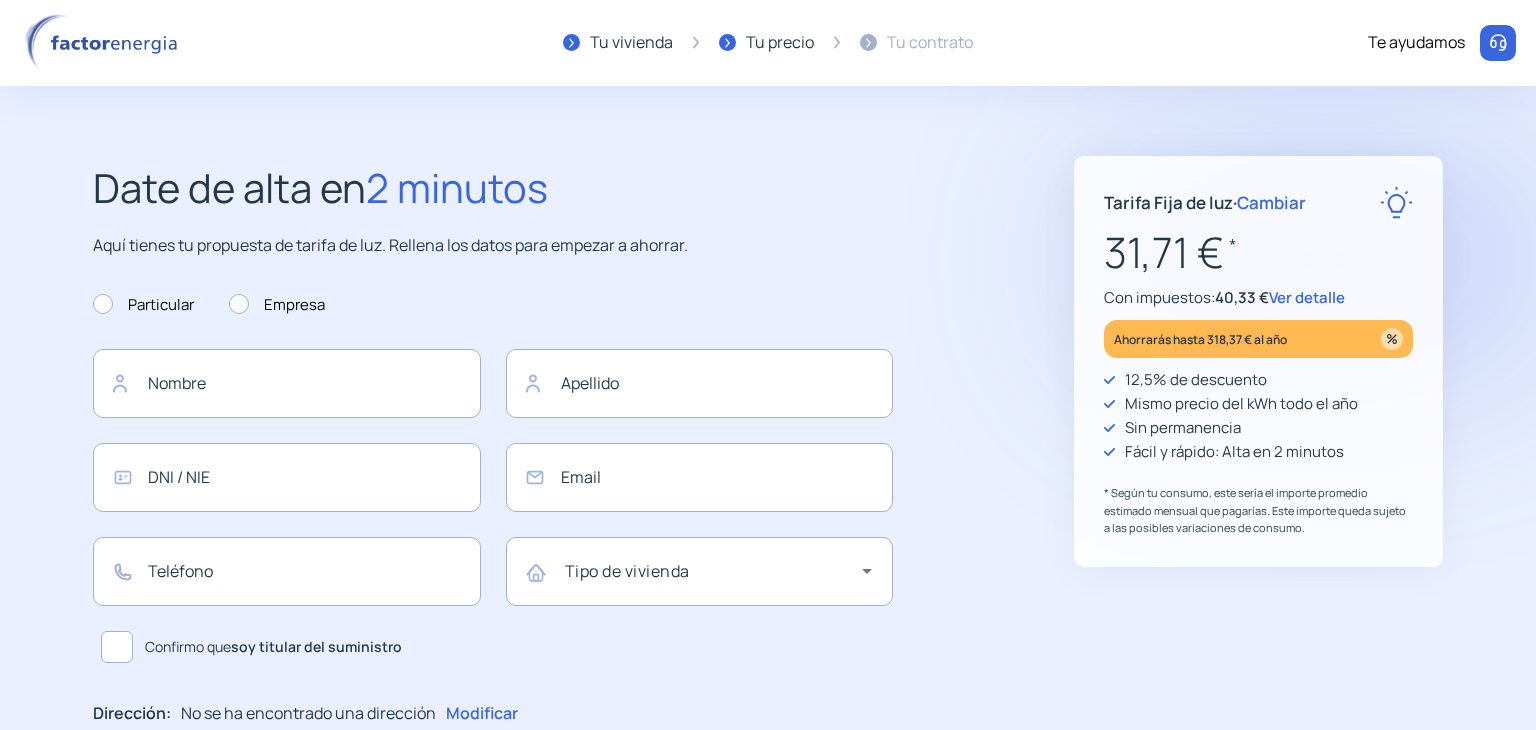 type on "**********" 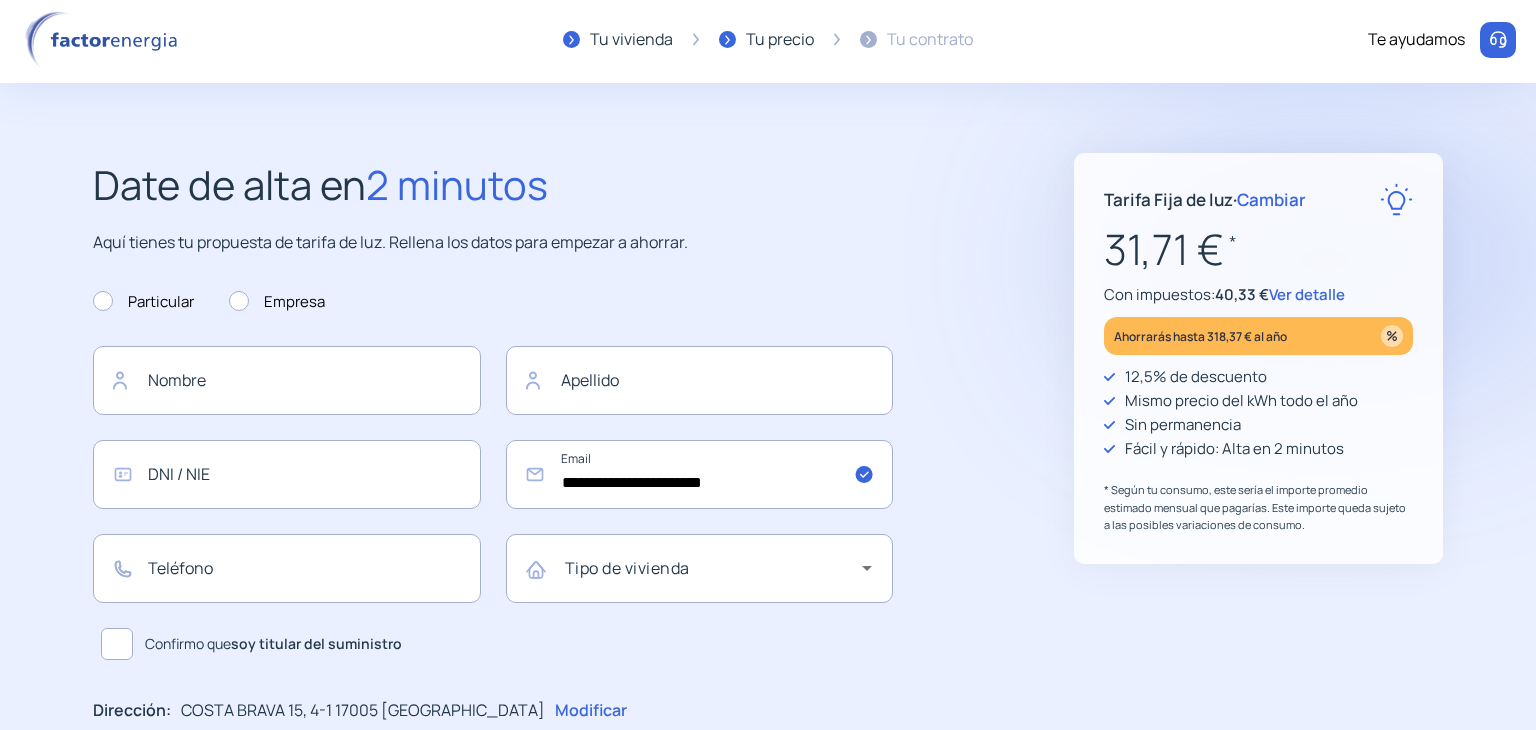 scroll, scrollTop: 0, scrollLeft: 0, axis: both 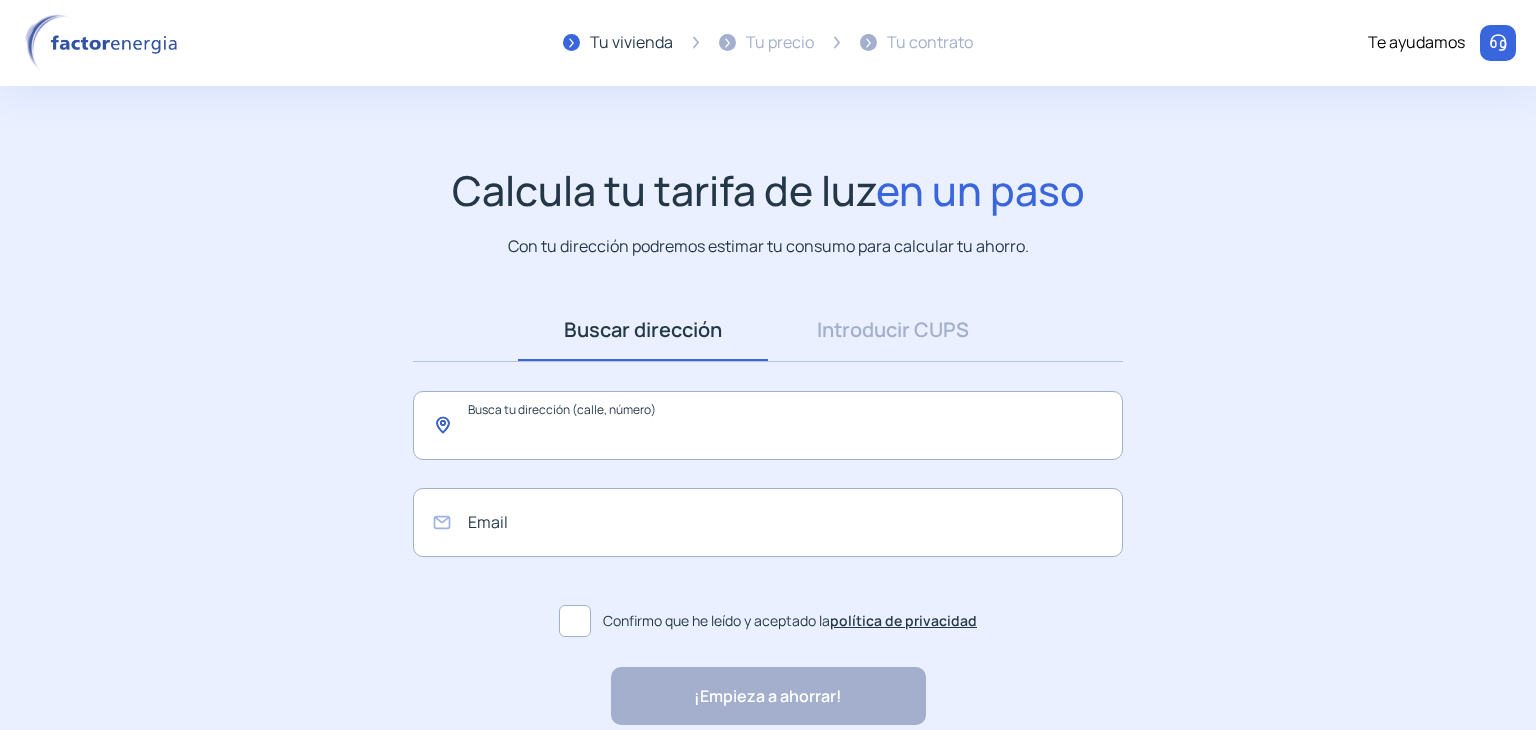 click 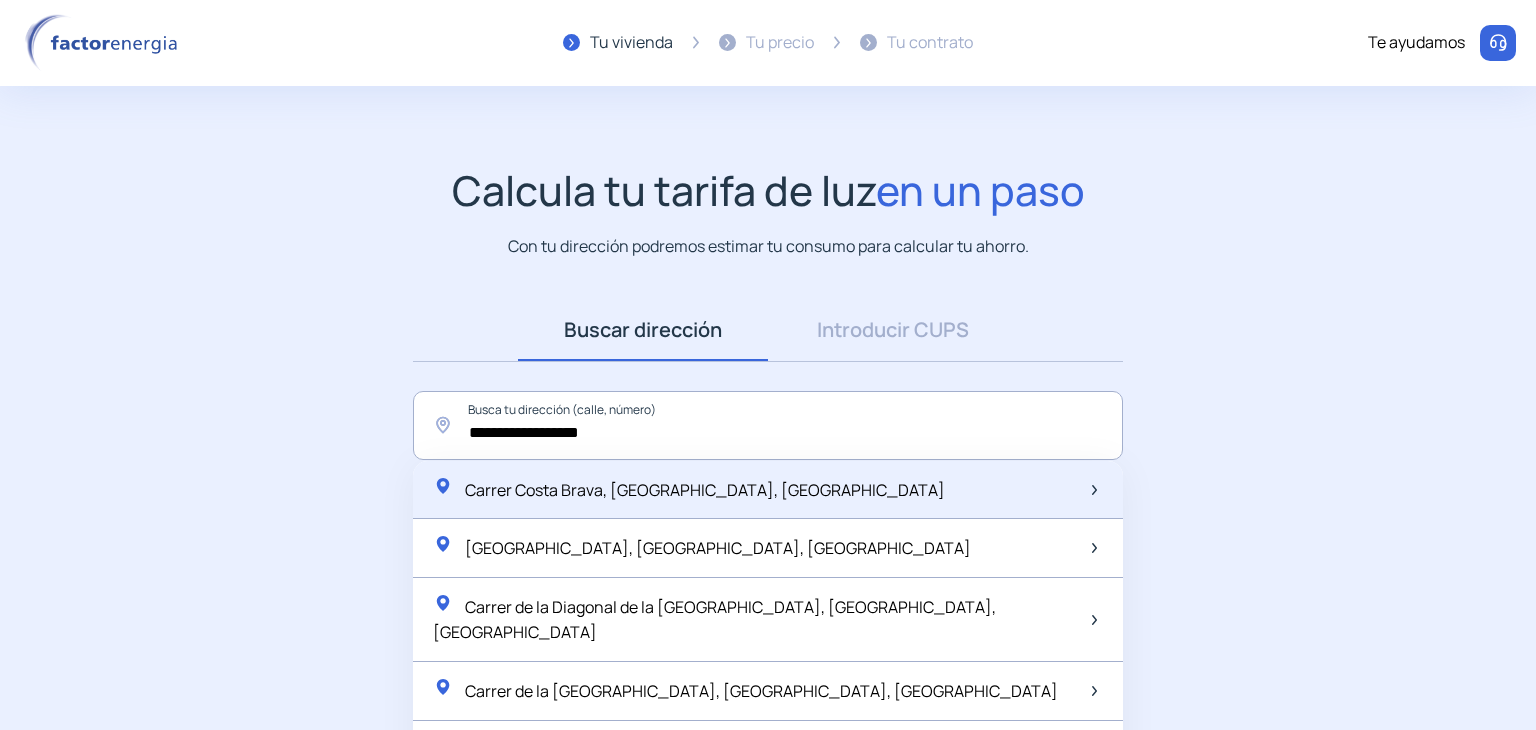 click on "Carrer Costa Brava, [GEOGRAPHIC_DATA], [GEOGRAPHIC_DATA]" 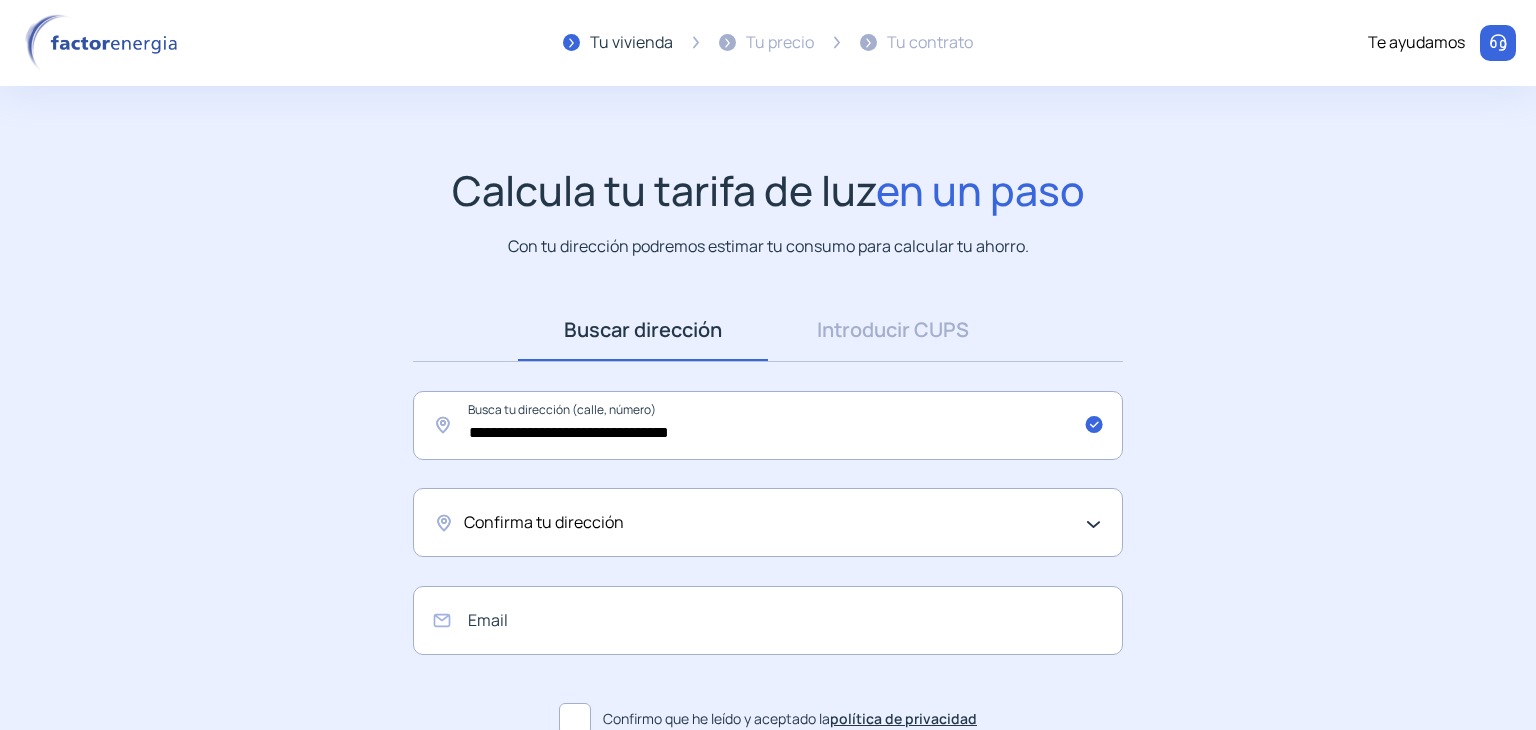 click on "Confirma tu dirección" 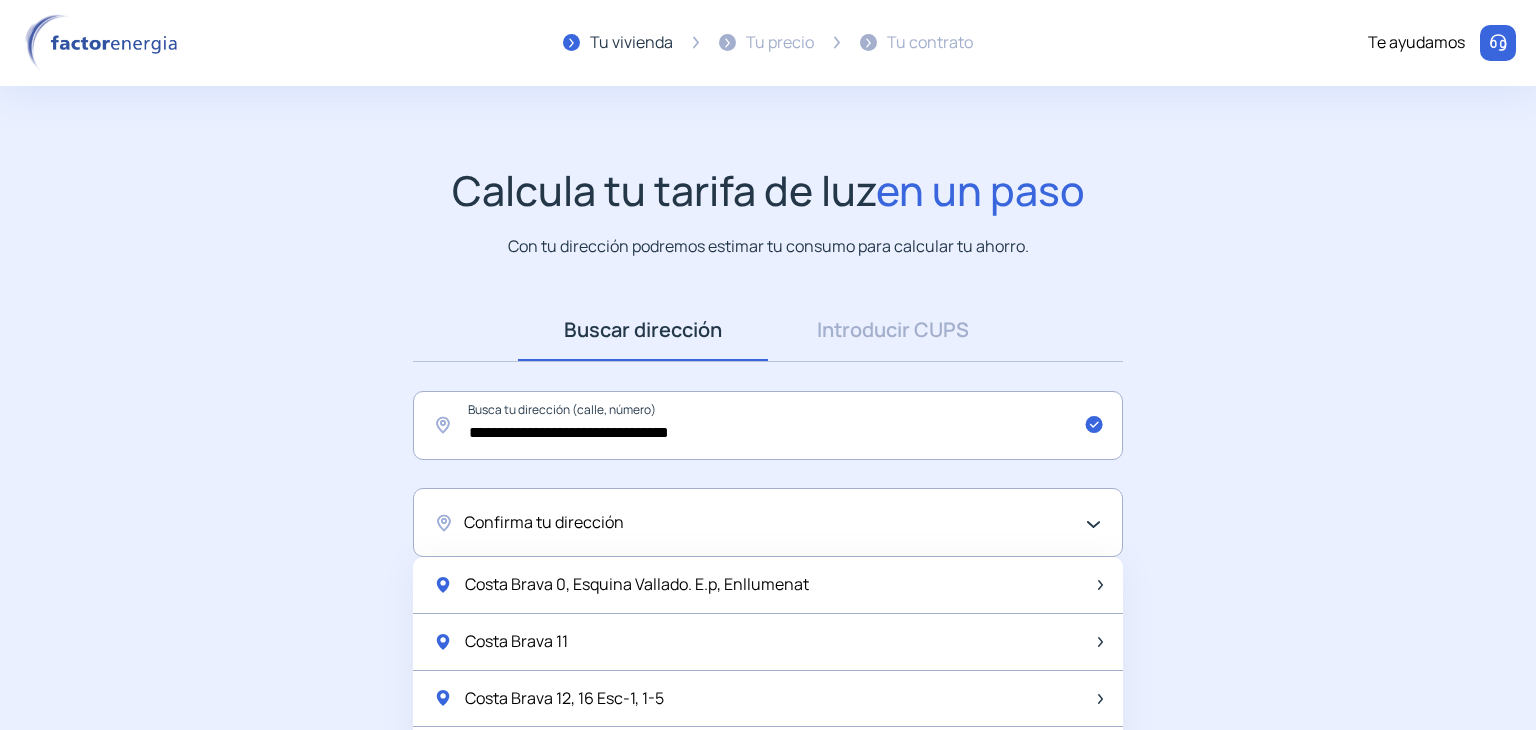 scroll, scrollTop: 193, scrollLeft: 0, axis: vertical 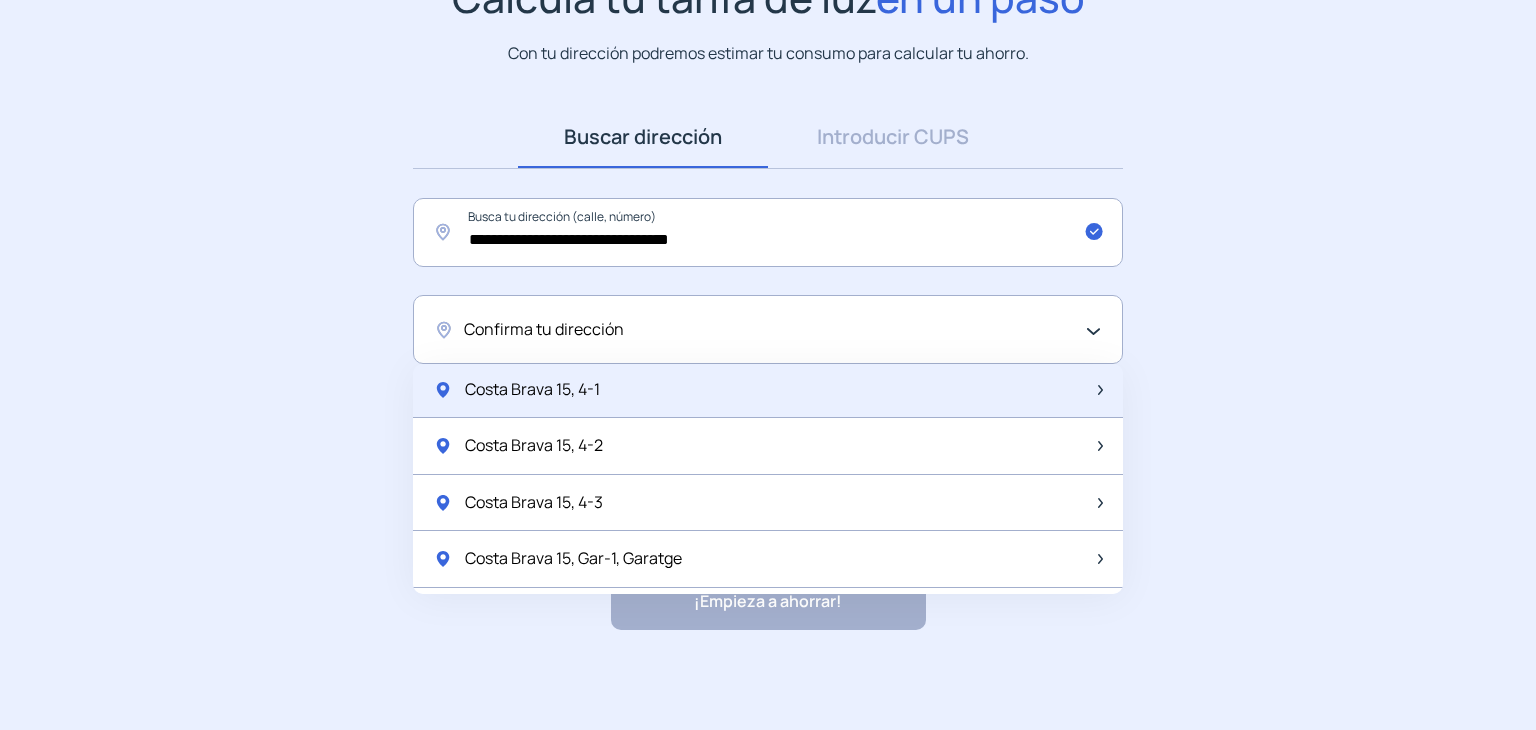 click on "Costa Brava 15, 4-1" 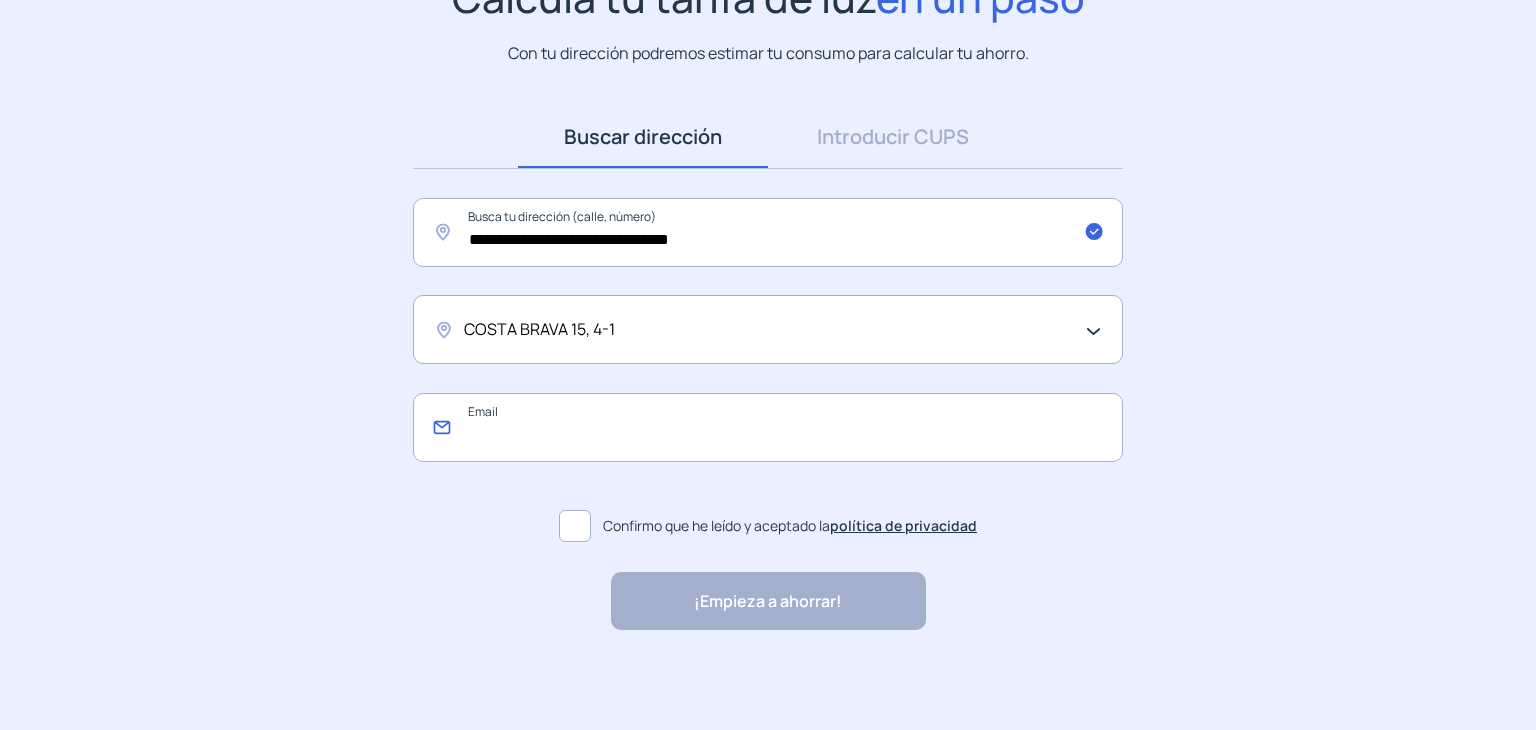 click 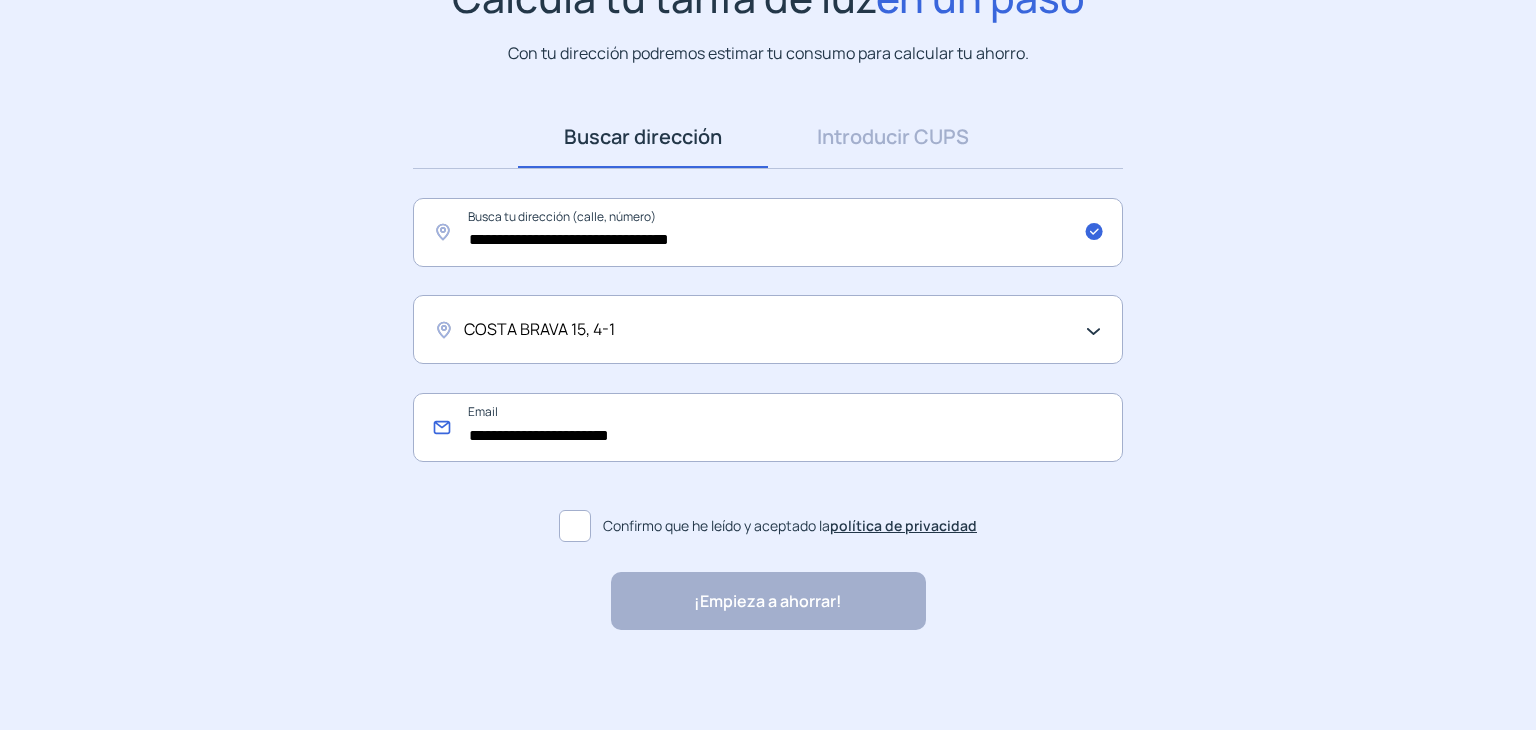 type on "**********" 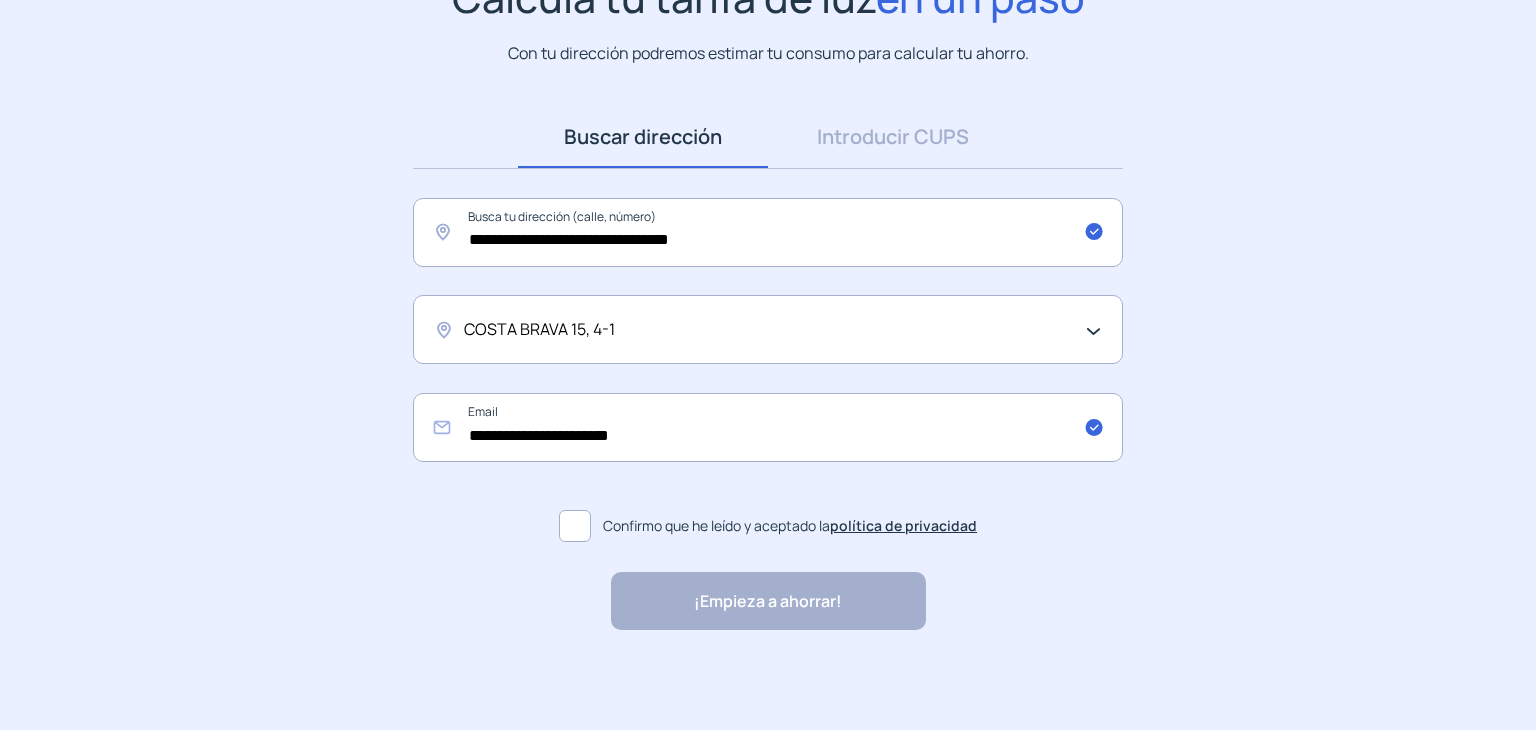 click 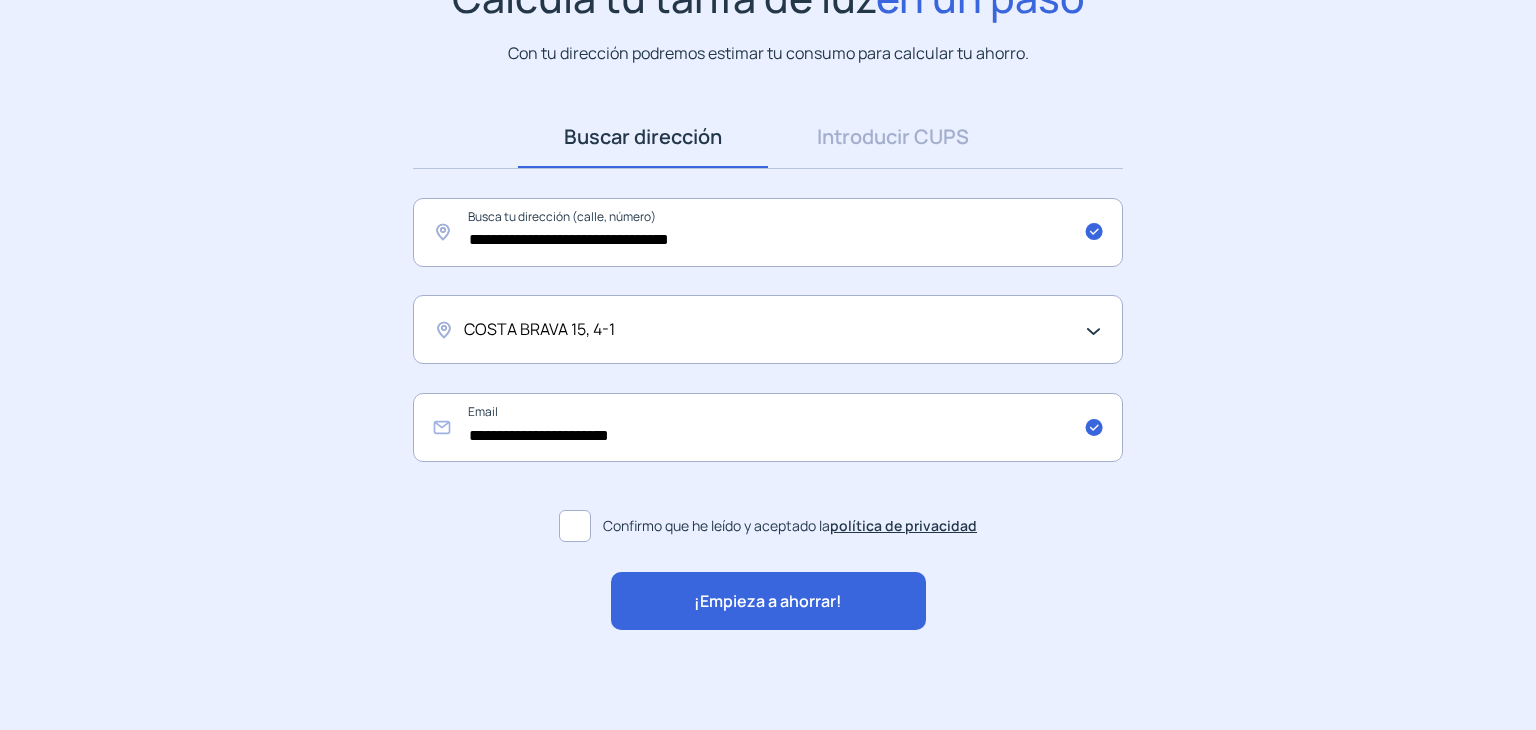 click on "¡Empieza a ahorrar!" 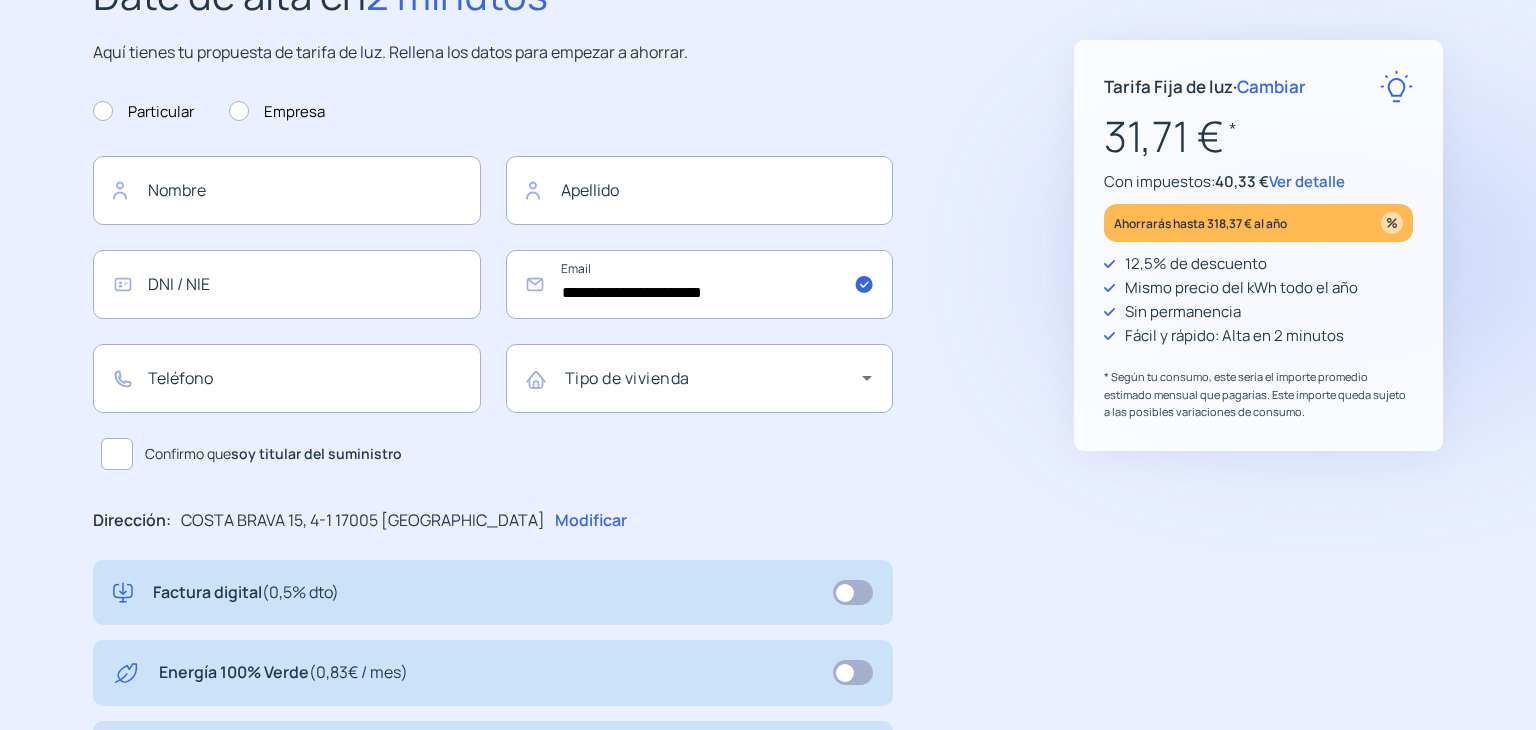 scroll, scrollTop: 0, scrollLeft: 0, axis: both 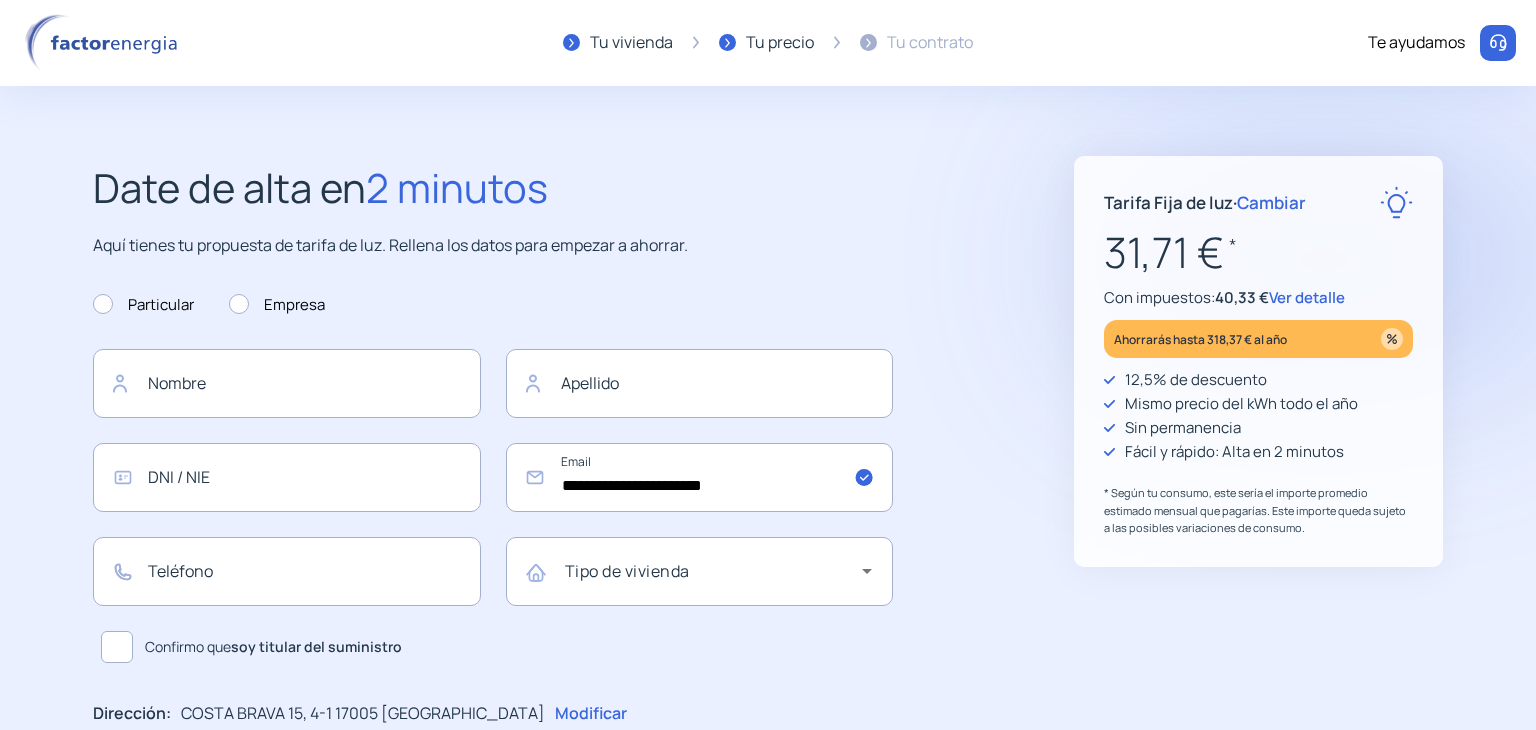 click on "Ver detalle" 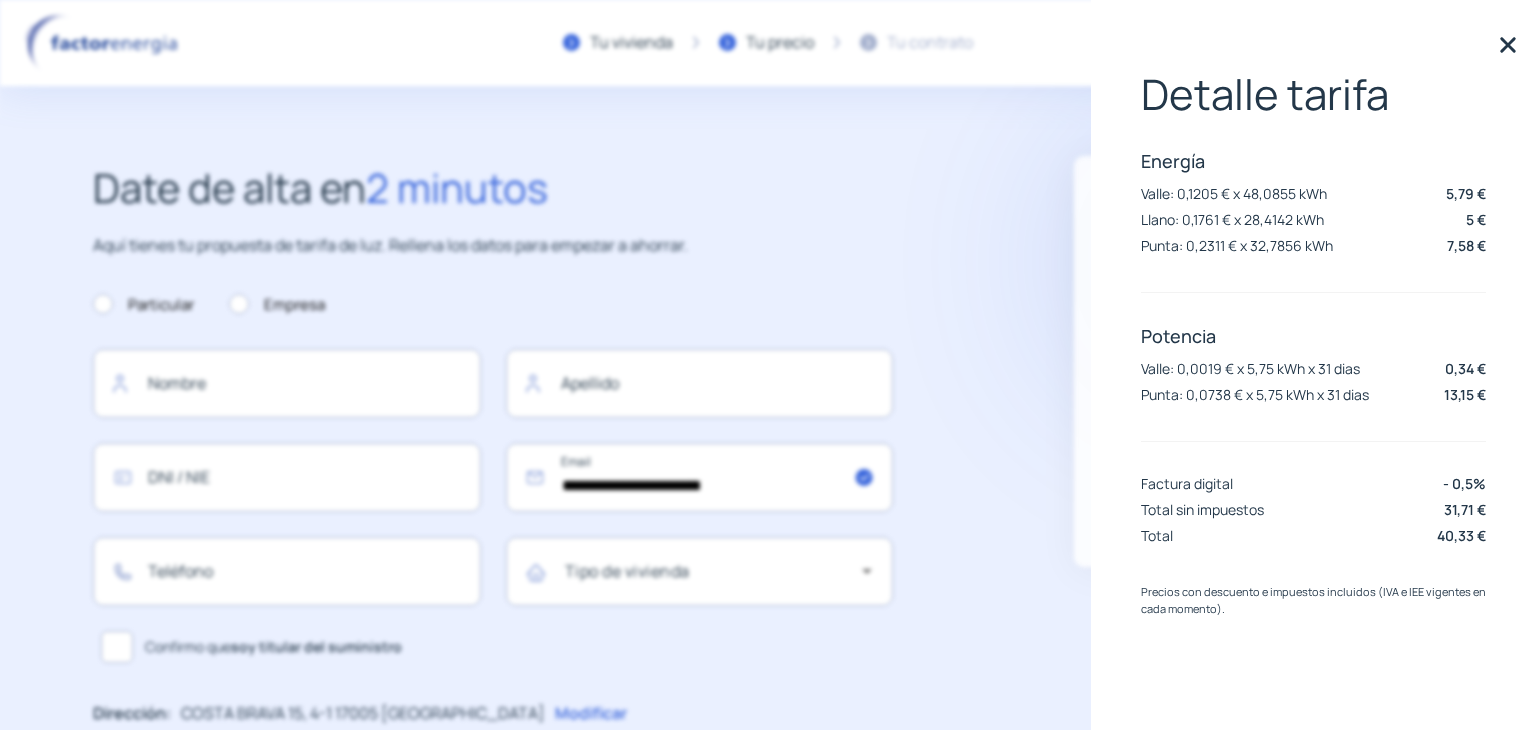 click on "**********" 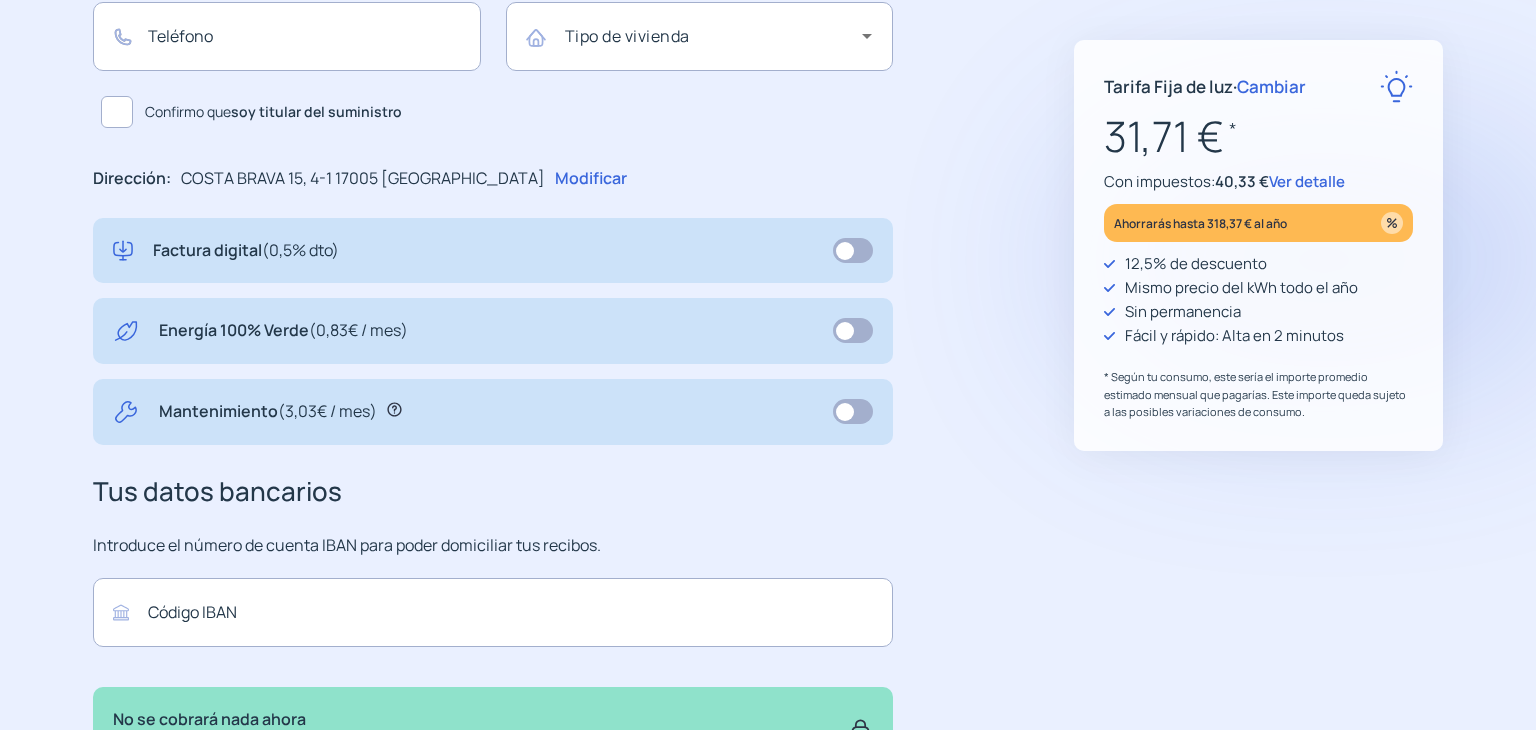 scroll, scrollTop: 546, scrollLeft: 0, axis: vertical 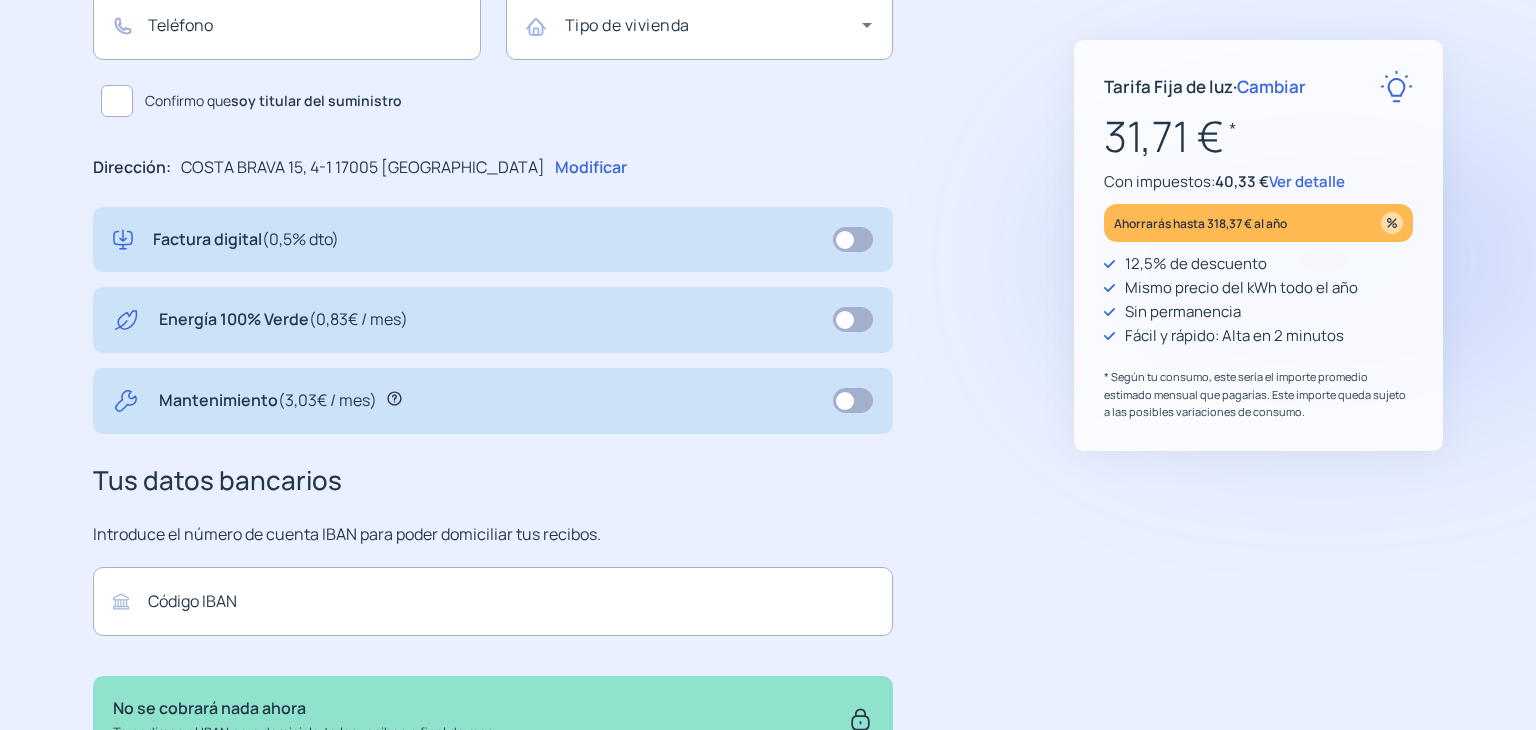 click 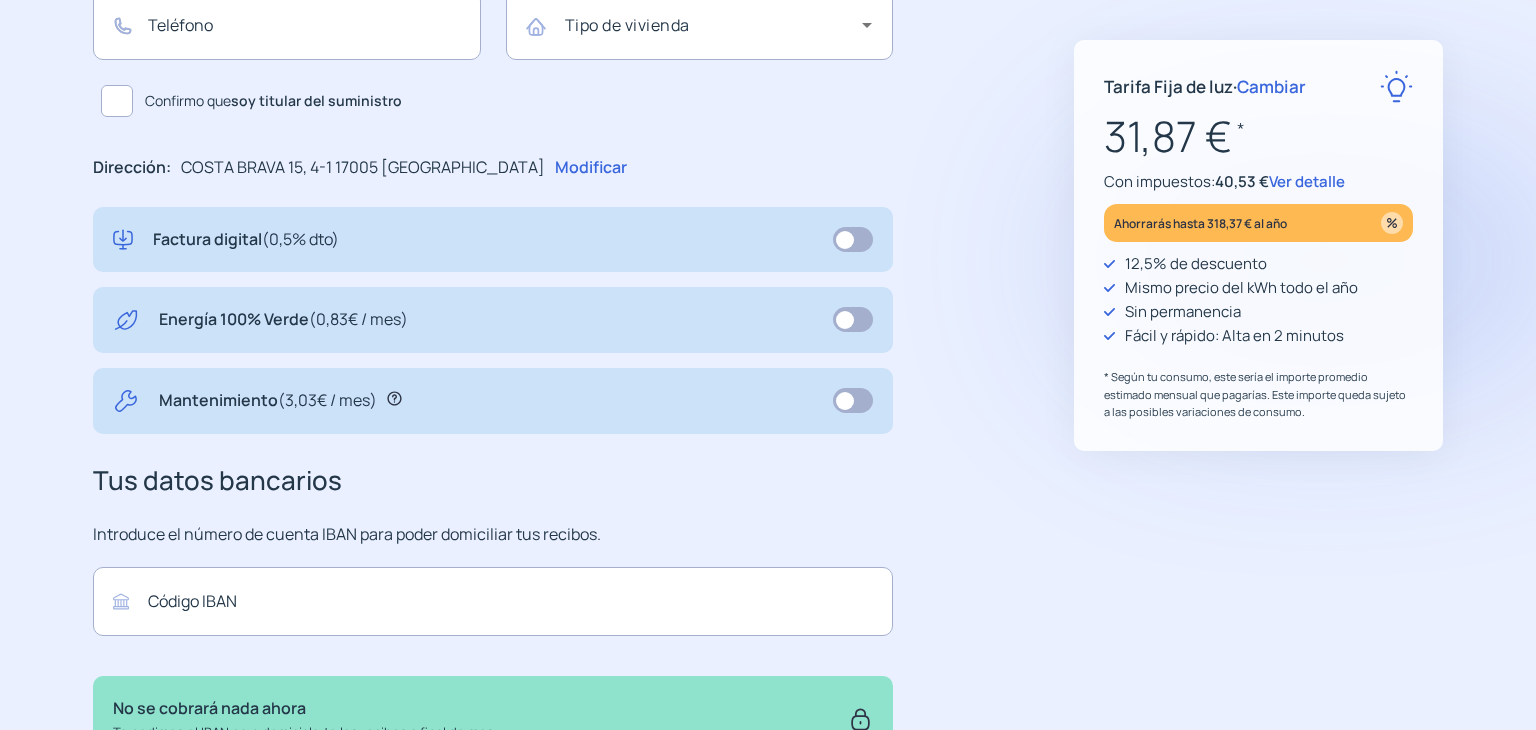 click 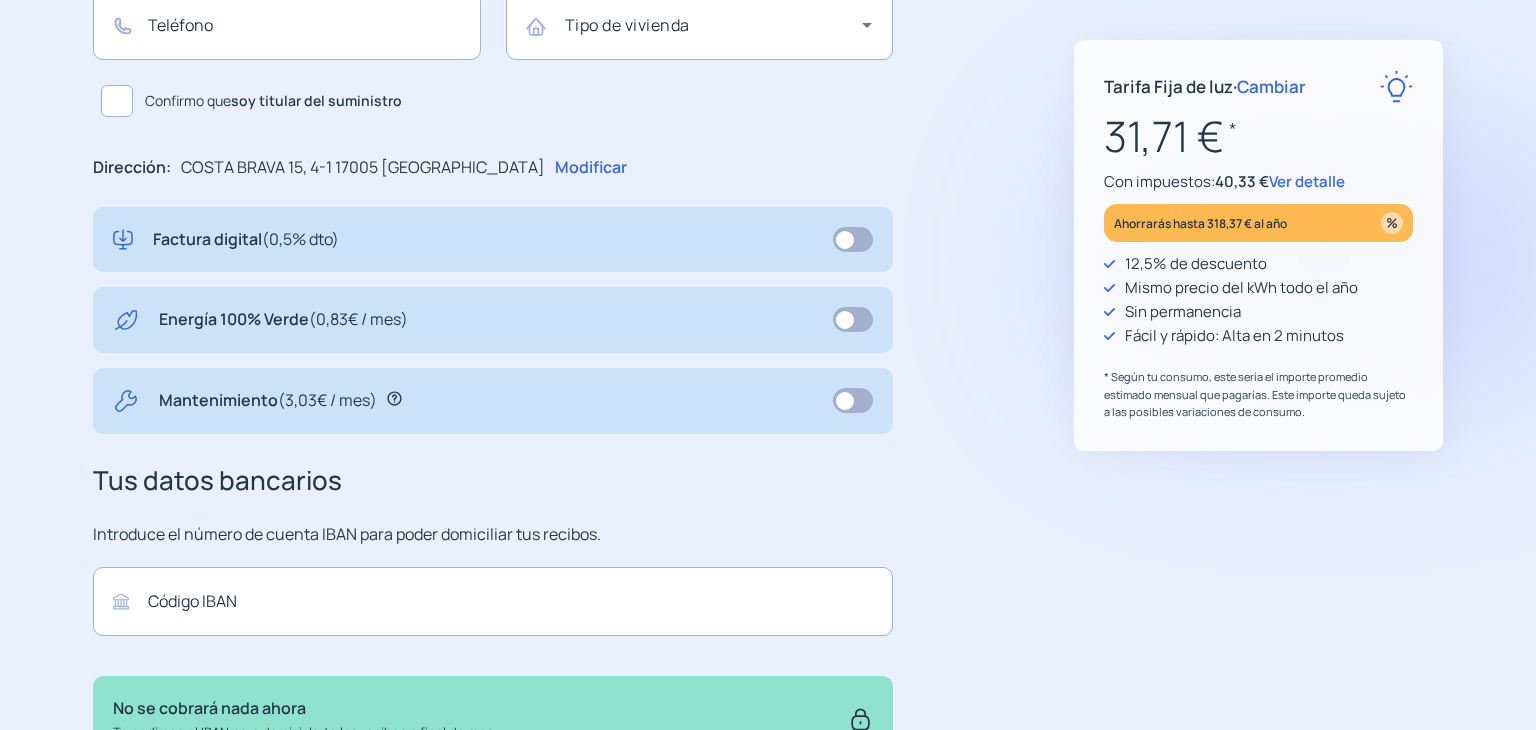 click 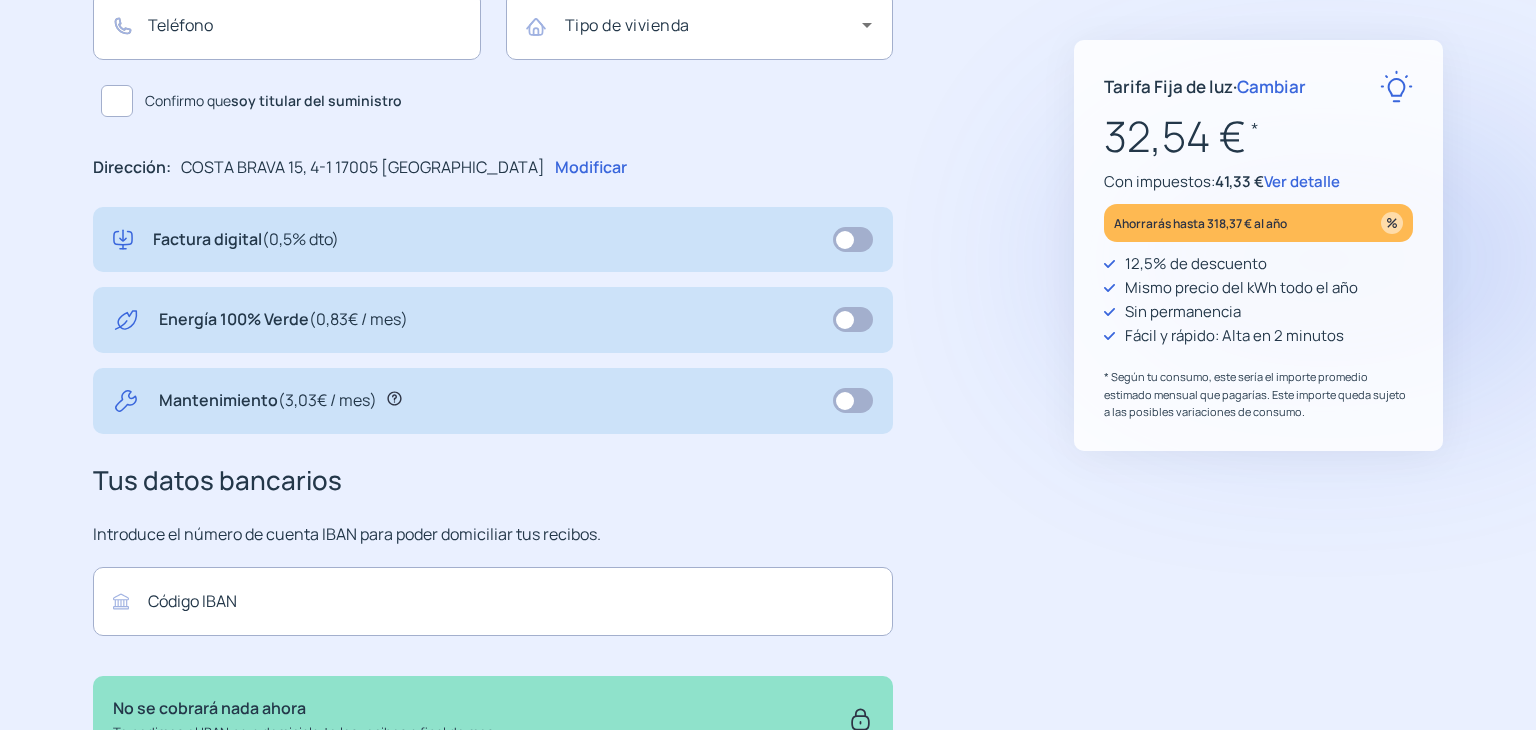 click 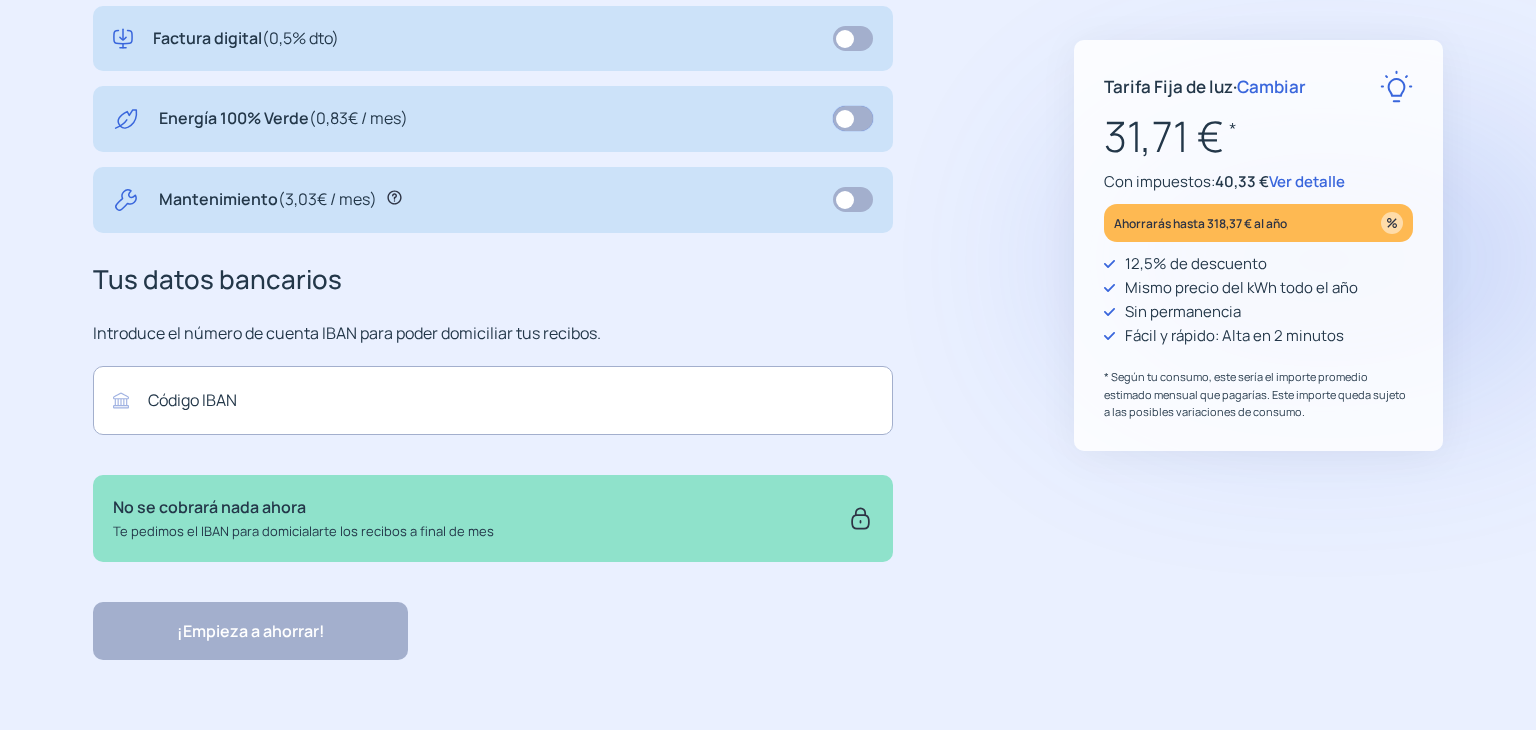 scroll, scrollTop: 0, scrollLeft: 0, axis: both 